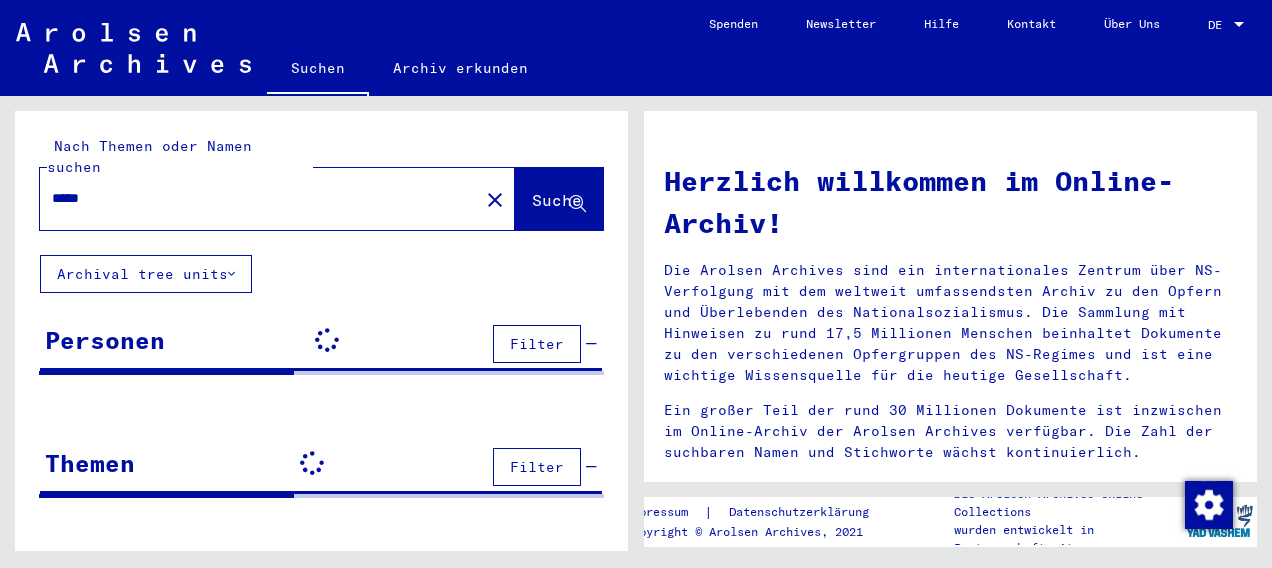 scroll, scrollTop: 0, scrollLeft: 0, axis: both 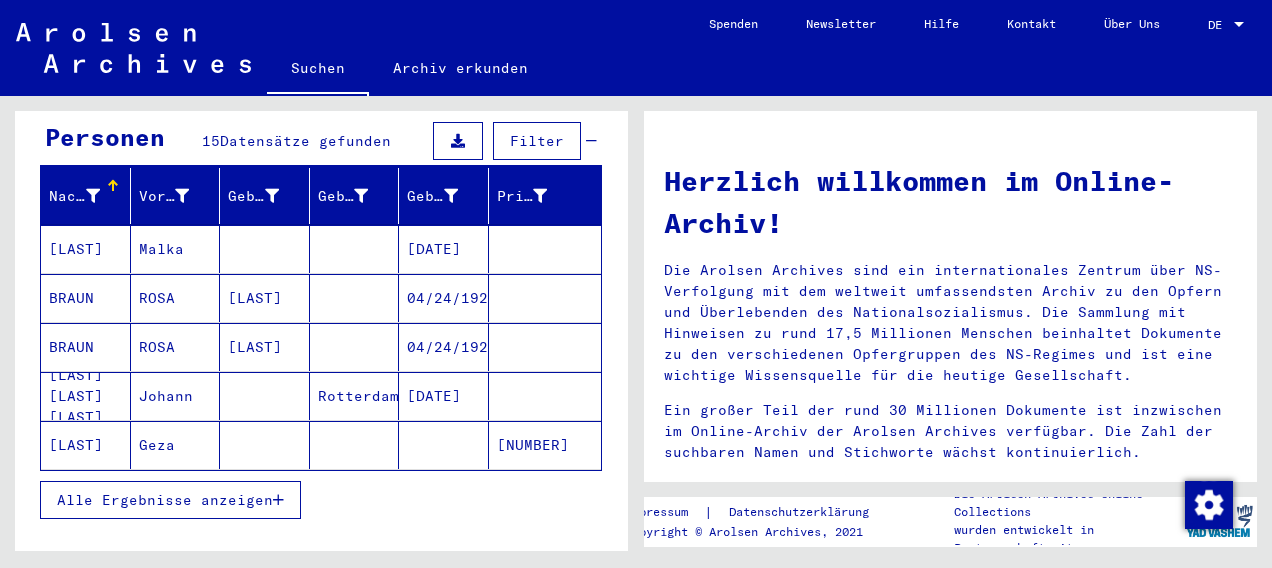 click on "Alle Ergebnisse anzeigen" at bounding box center [165, 500] 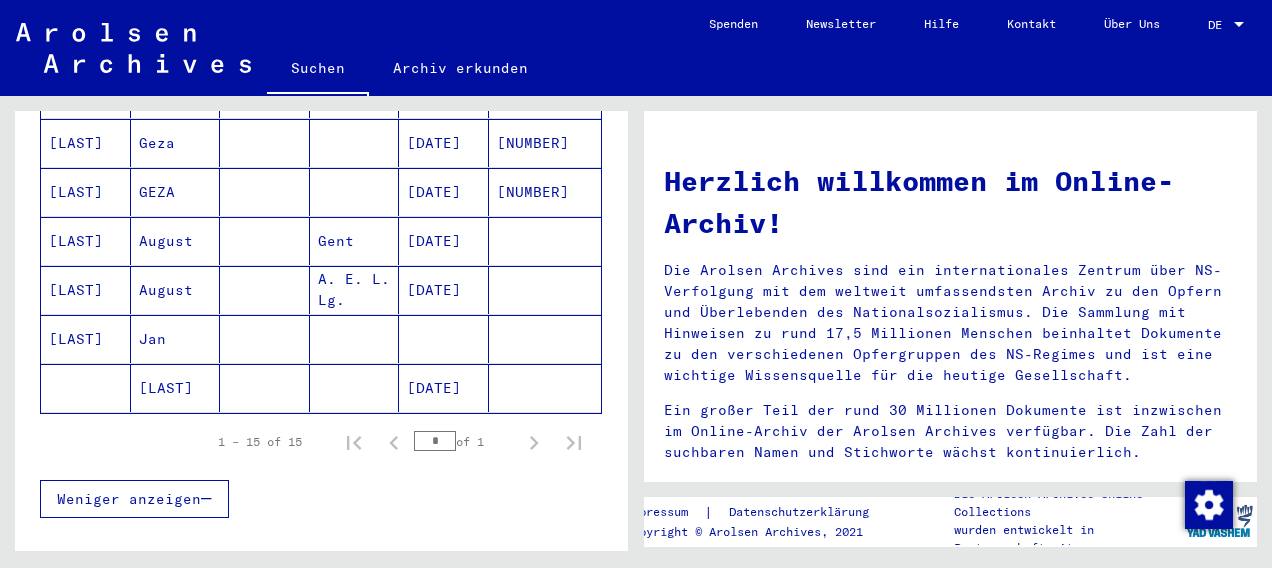 scroll, scrollTop: 750, scrollLeft: 0, axis: vertical 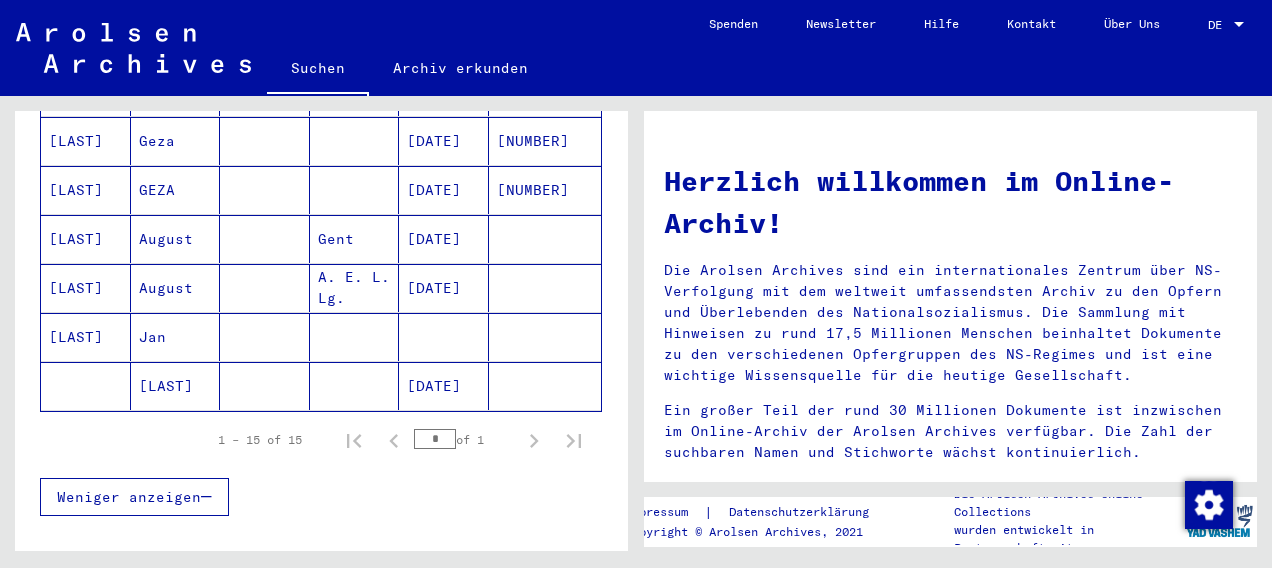 drag, startPoint x: 608, startPoint y: 414, endPoint x: 610, endPoint y: 356, distance: 58.034473 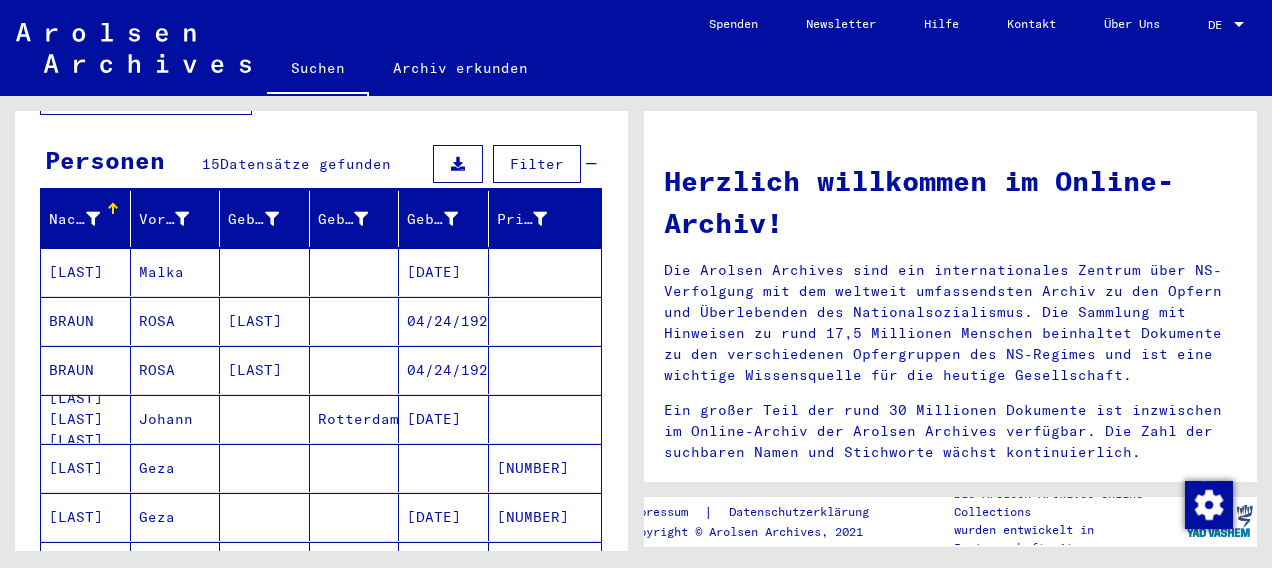 scroll, scrollTop: 0, scrollLeft: 0, axis: both 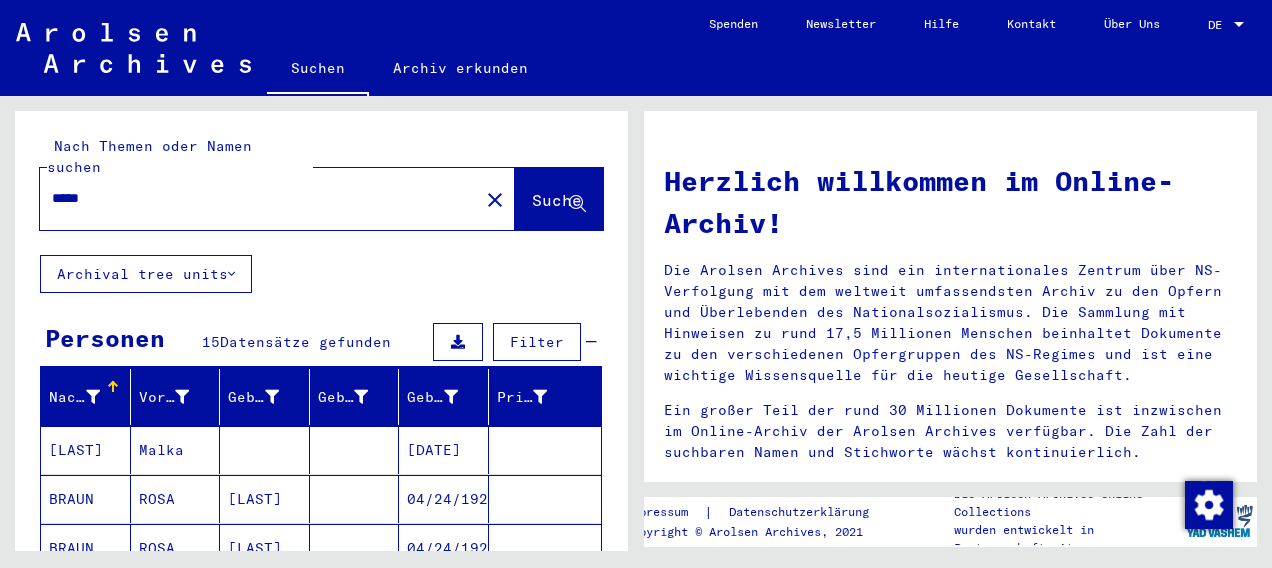 click on "*****" at bounding box center [253, 198] 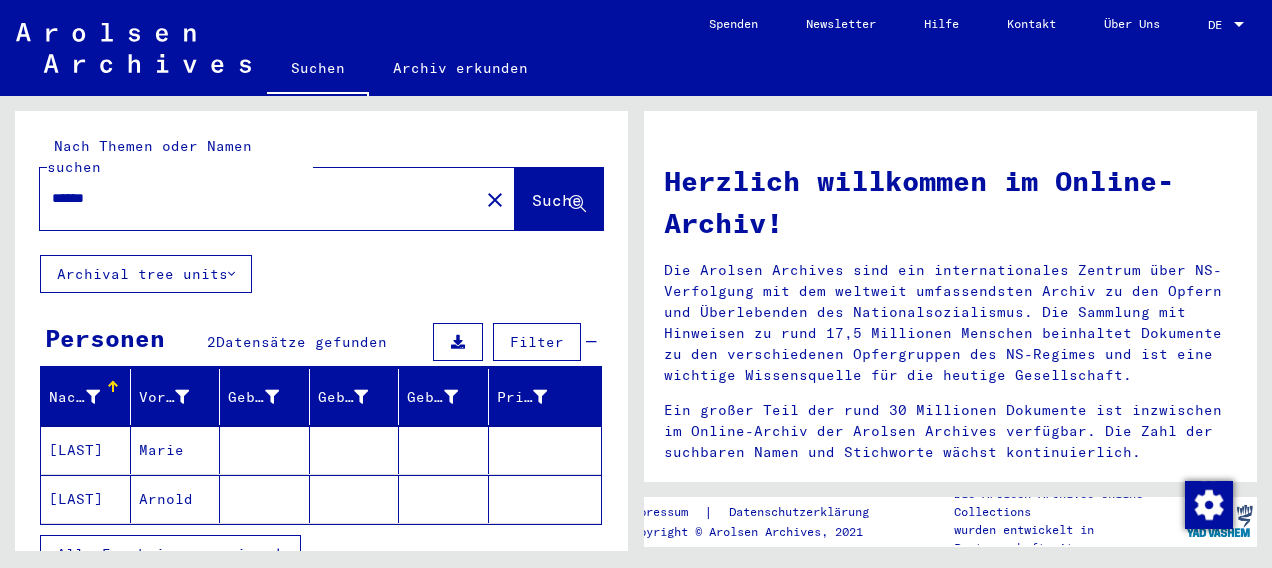 click on "[LAST]" at bounding box center (86, 499) 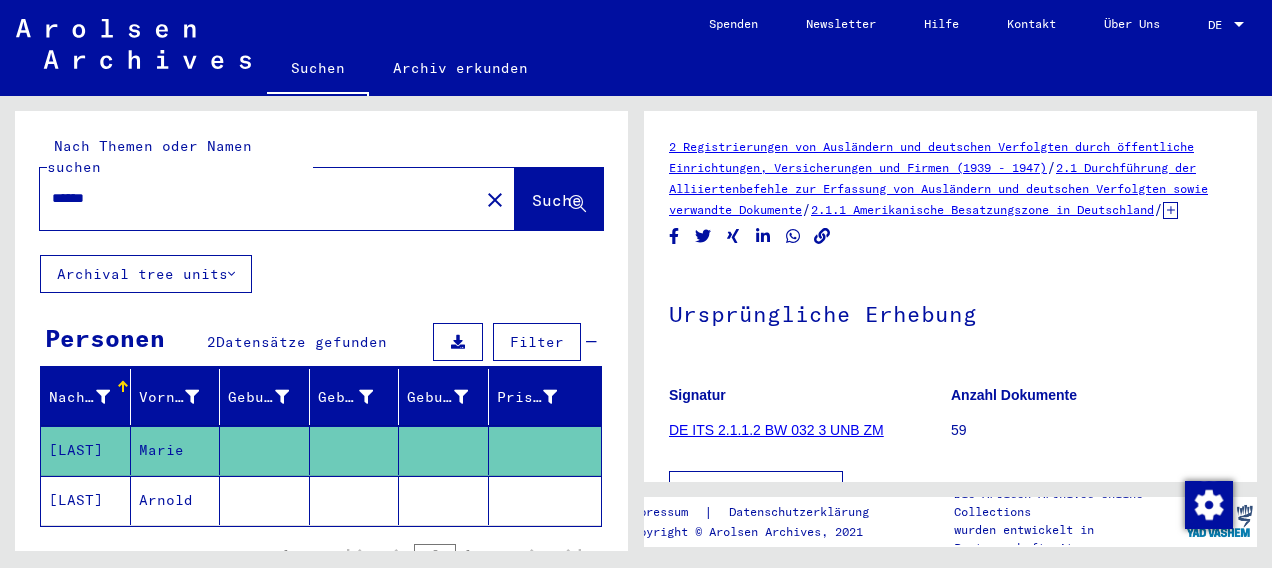 scroll, scrollTop: 0, scrollLeft: 0, axis: both 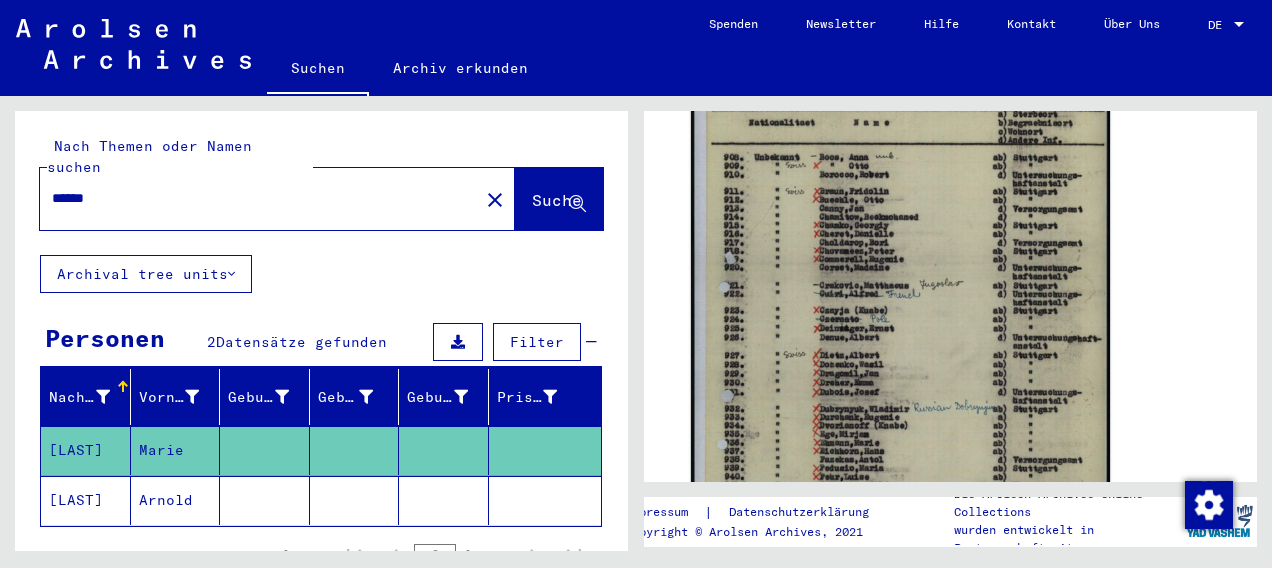 click 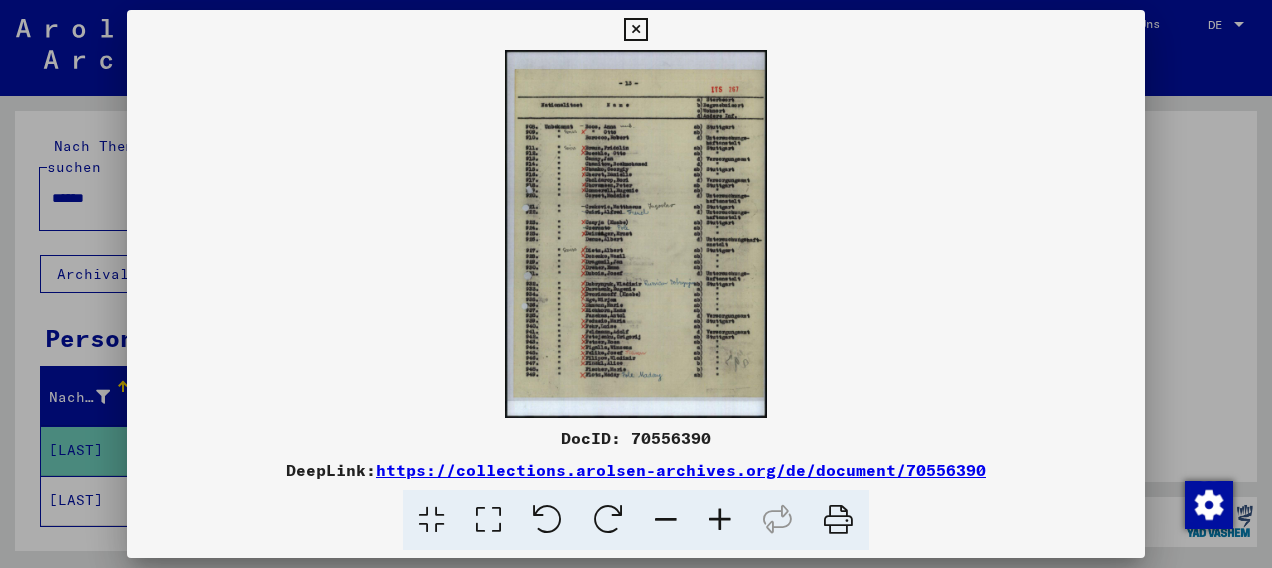 click at bounding box center (720, 520) 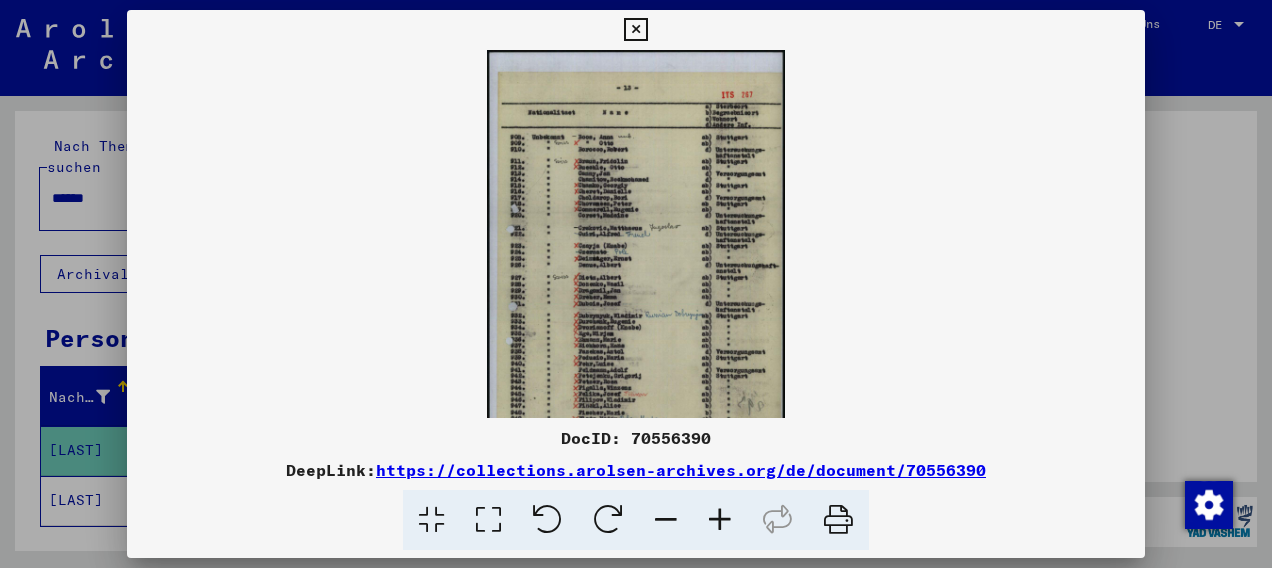 click at bounding box center (720, 520) 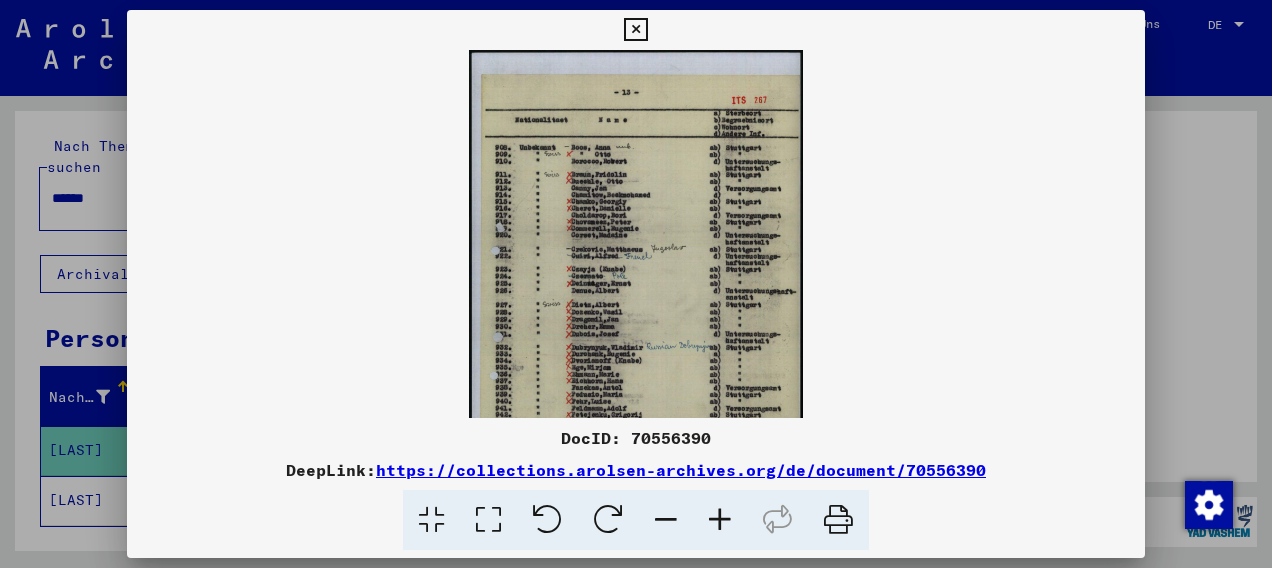 click at bounding box center [720, 520] 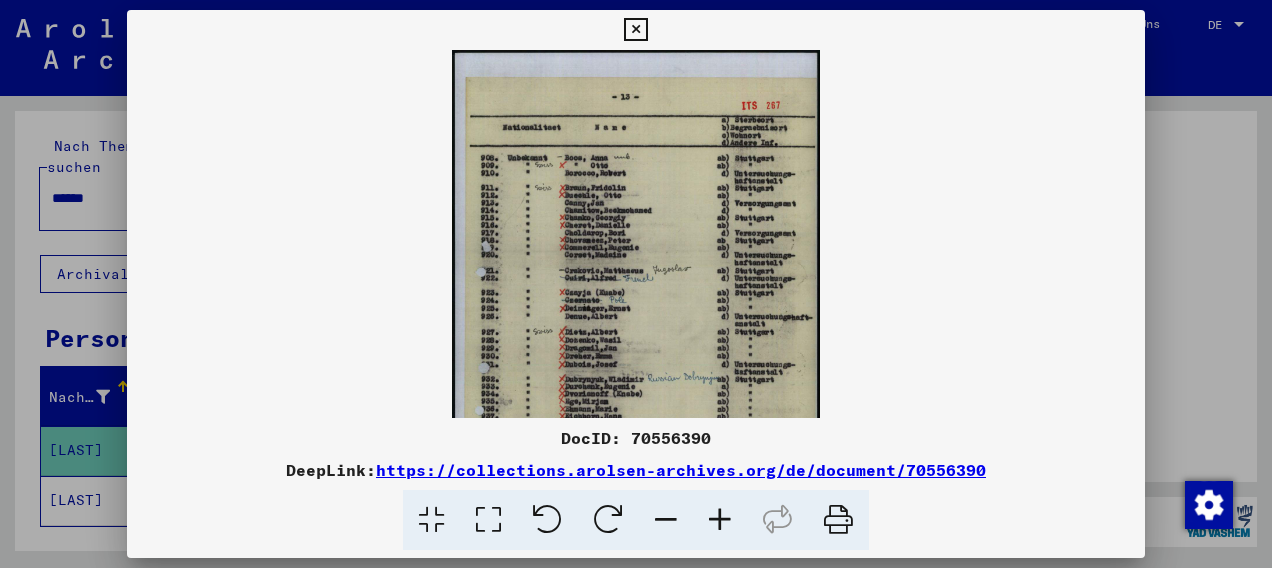click at bounding box center (720, 520) 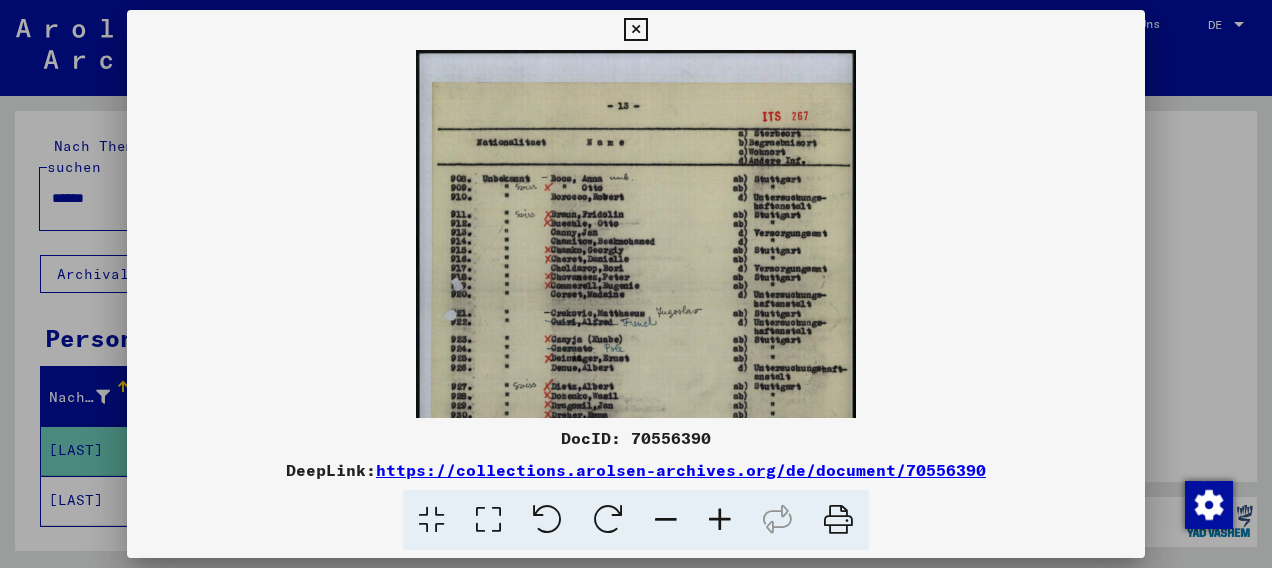 click at bounding box center [720, 520] 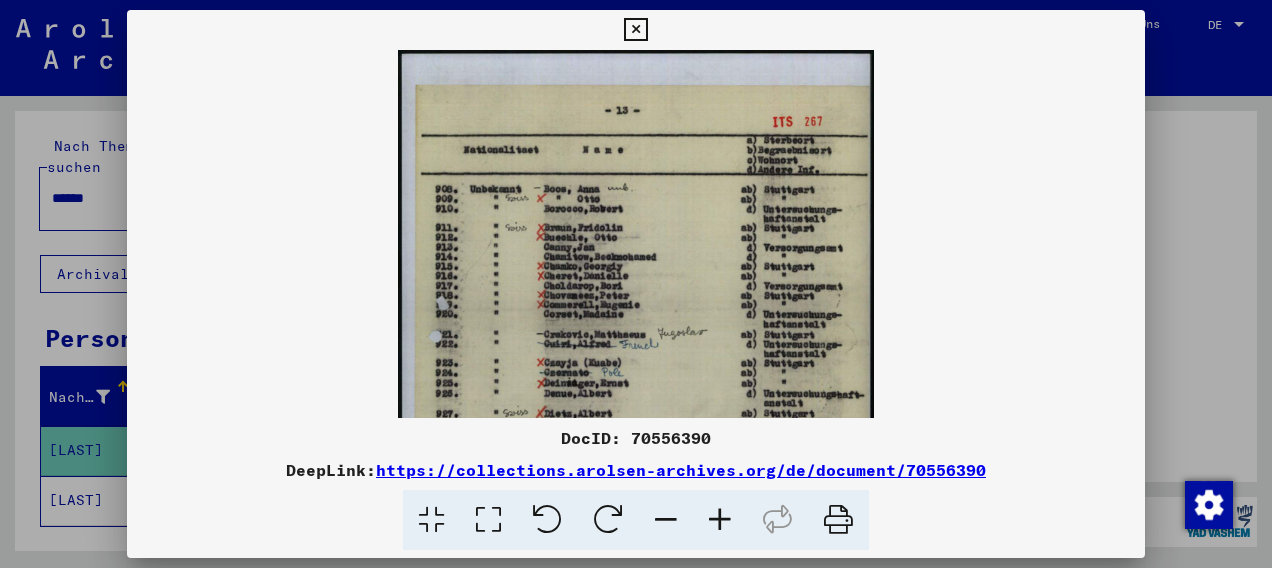 click at bounding box center [720, 520] 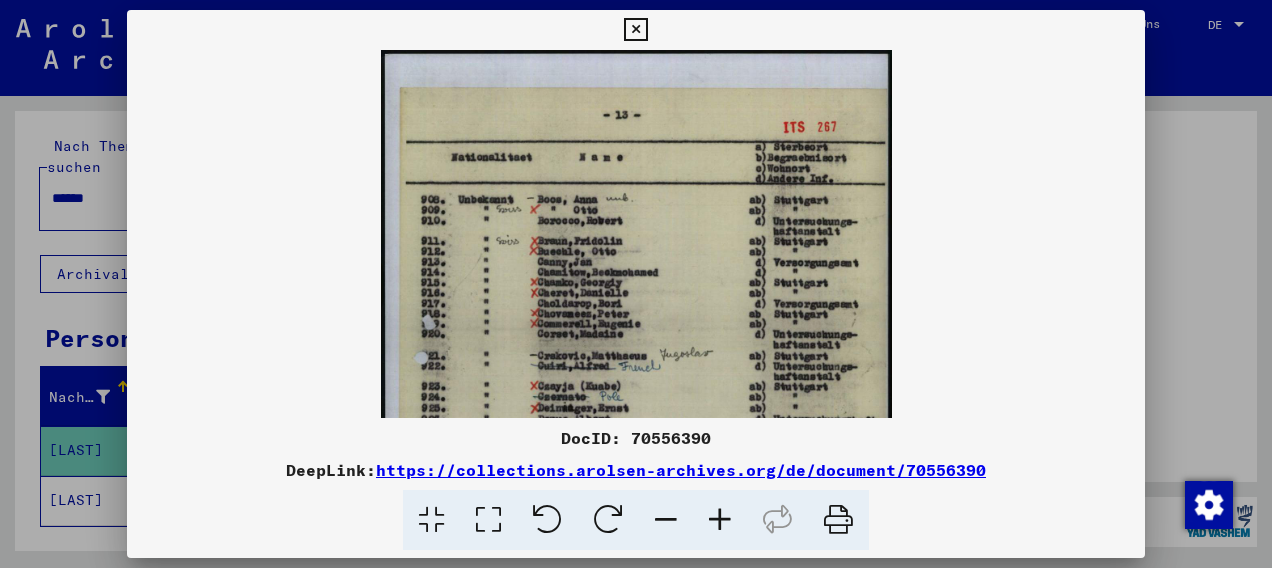 click at bounding box center [720, 520] 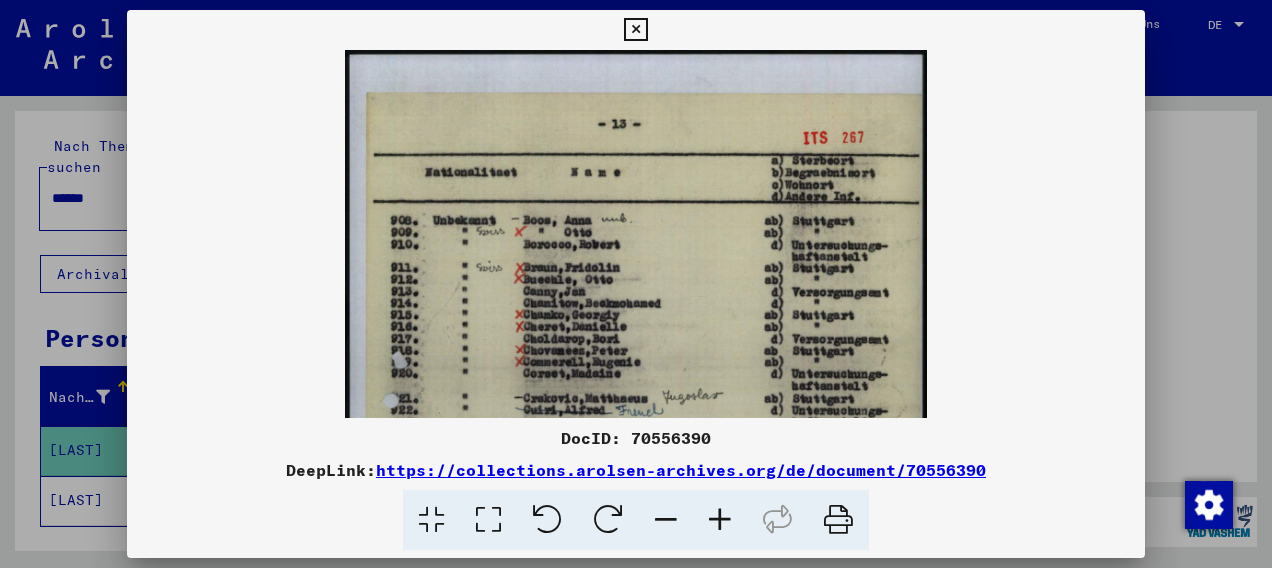 click at bounding box center (720, 520) 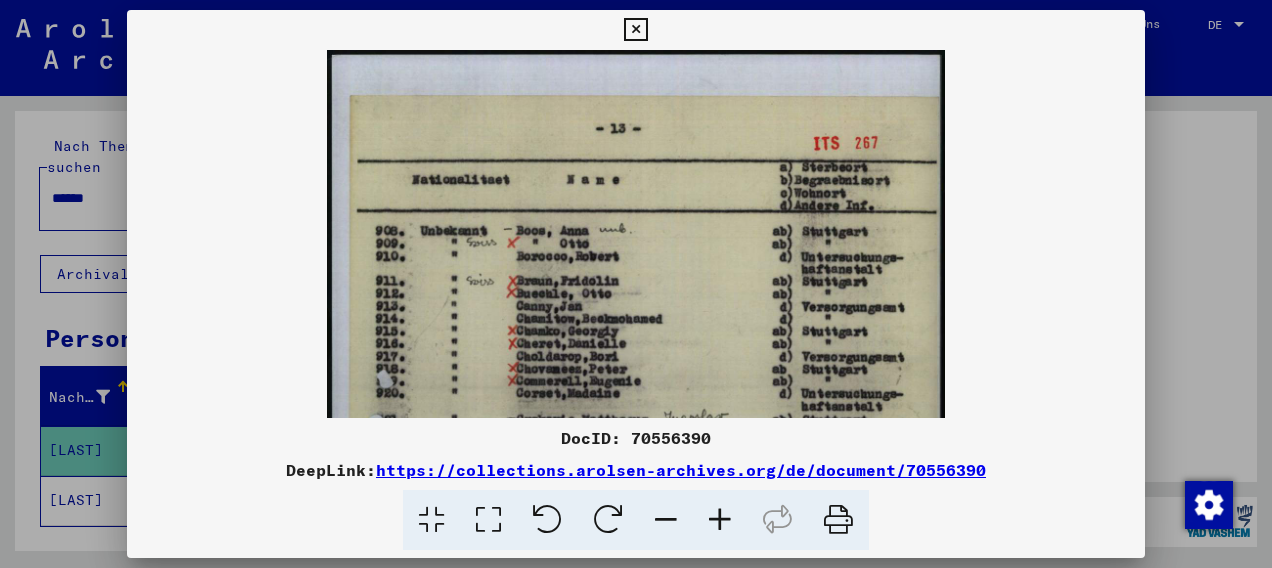 click at bounding box center (720, 520) 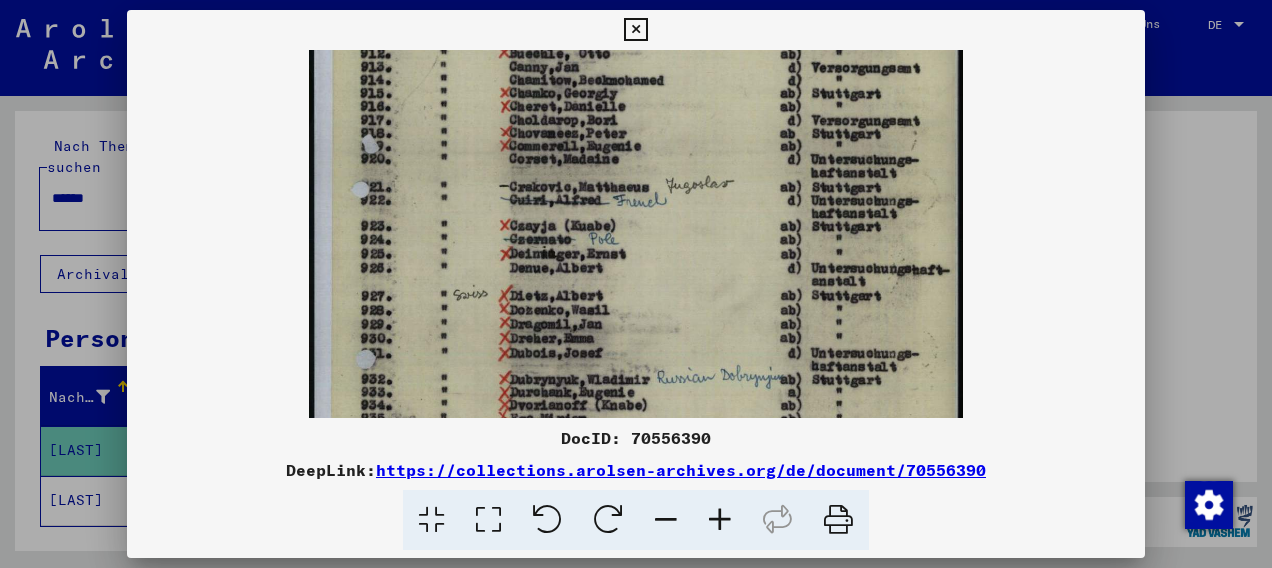scroll, scrollTop: 266, scrollLeft: 0, axis: vertical 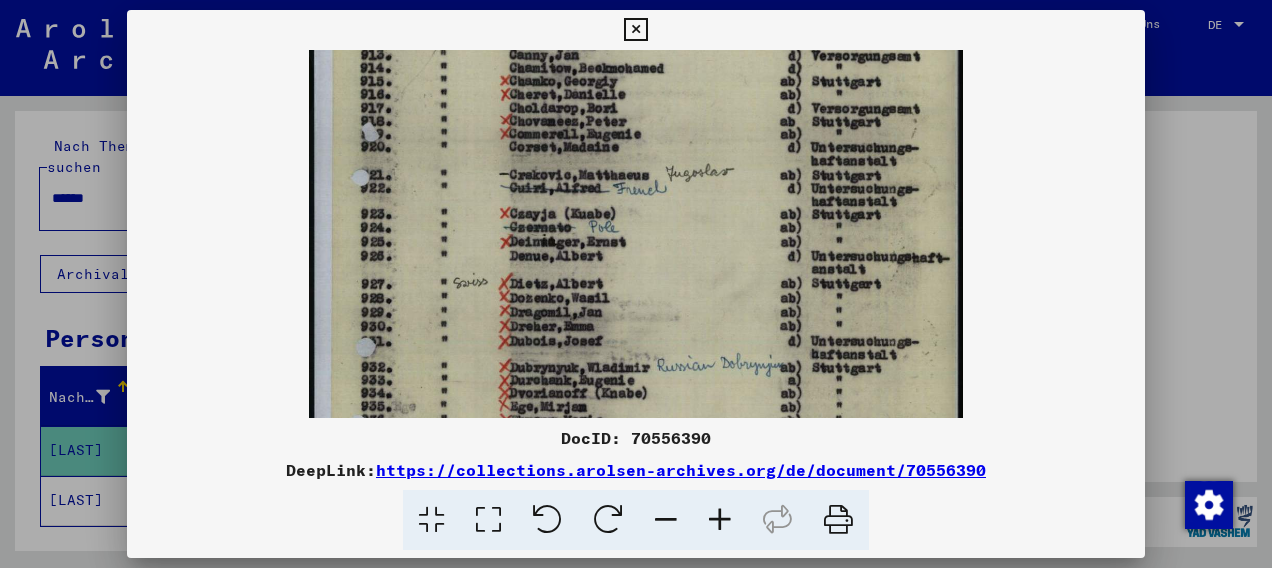 drag, startPoint x: 670, startPoint y: 331, endPoint x: 636, endPoint y: 68, distance: 265.1886 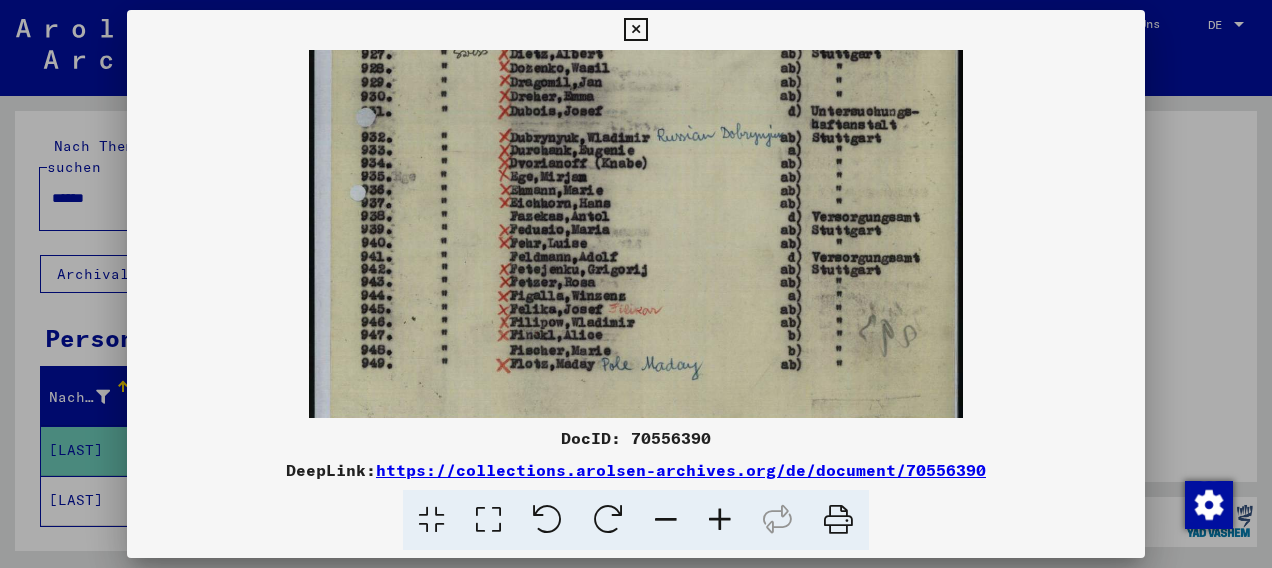scroll, scrollTop: 502, scrollLeft: 0, axis: vertical 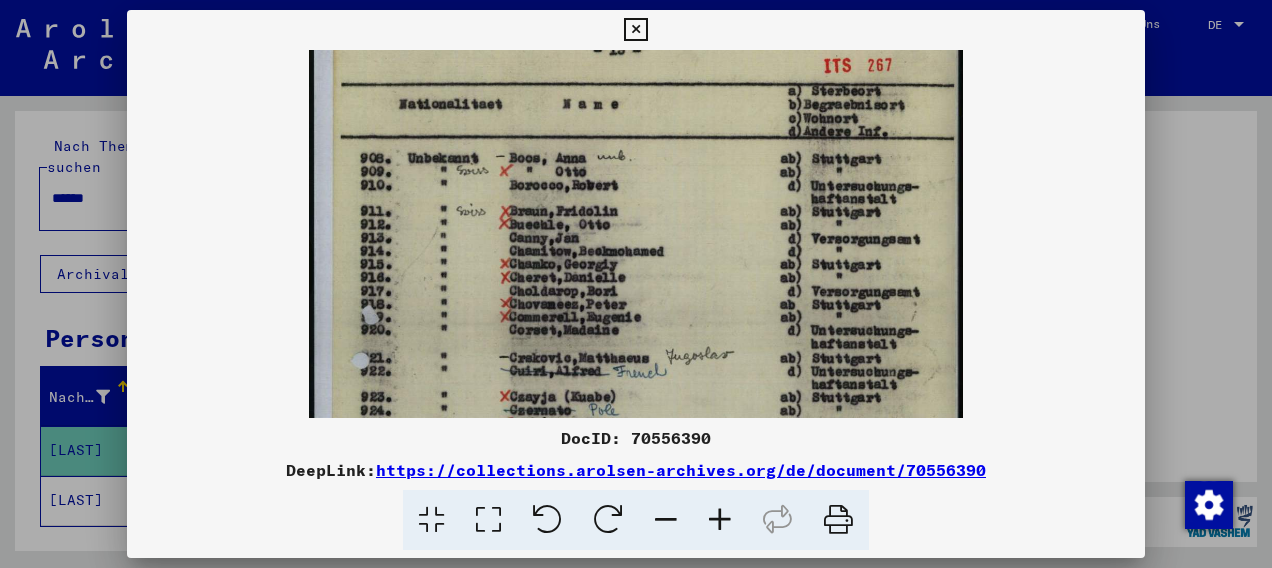 drag, startPoint x: 700, startPoint y: 252, endPoint x: 816, endPoint y: 443, distance: 223.46588 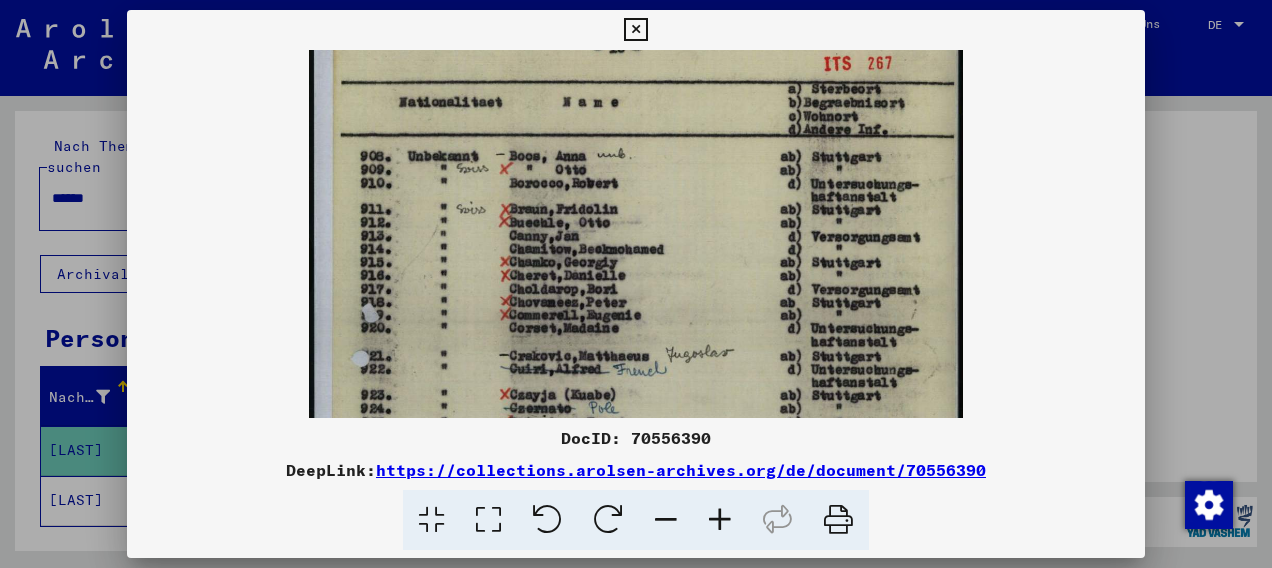 click at bounding box center [635, 30] 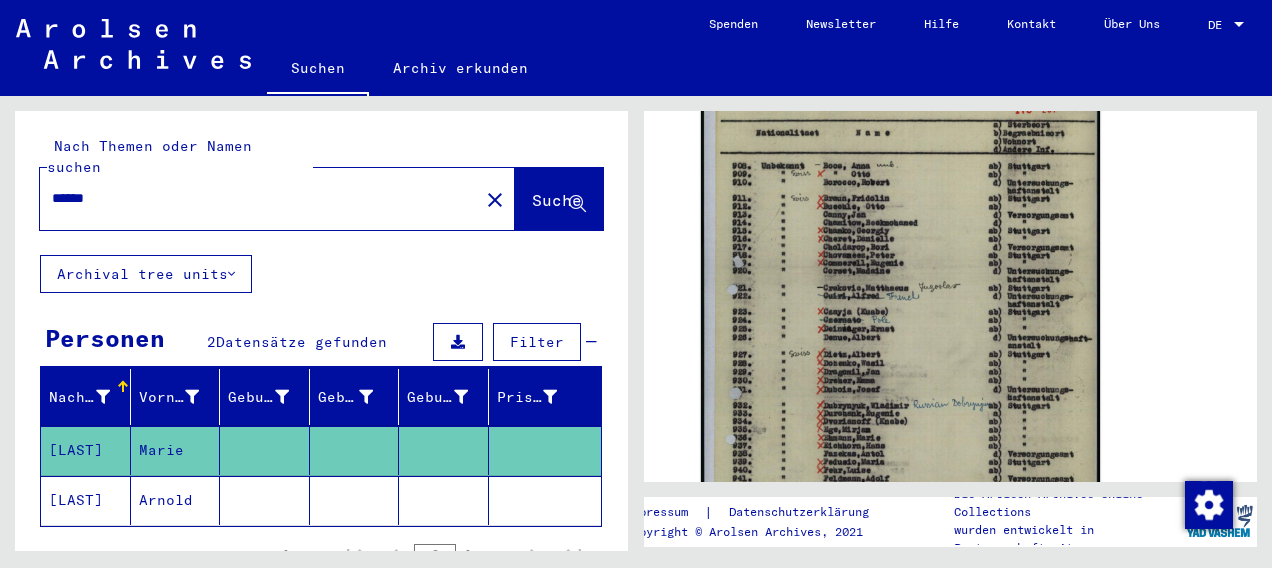 click 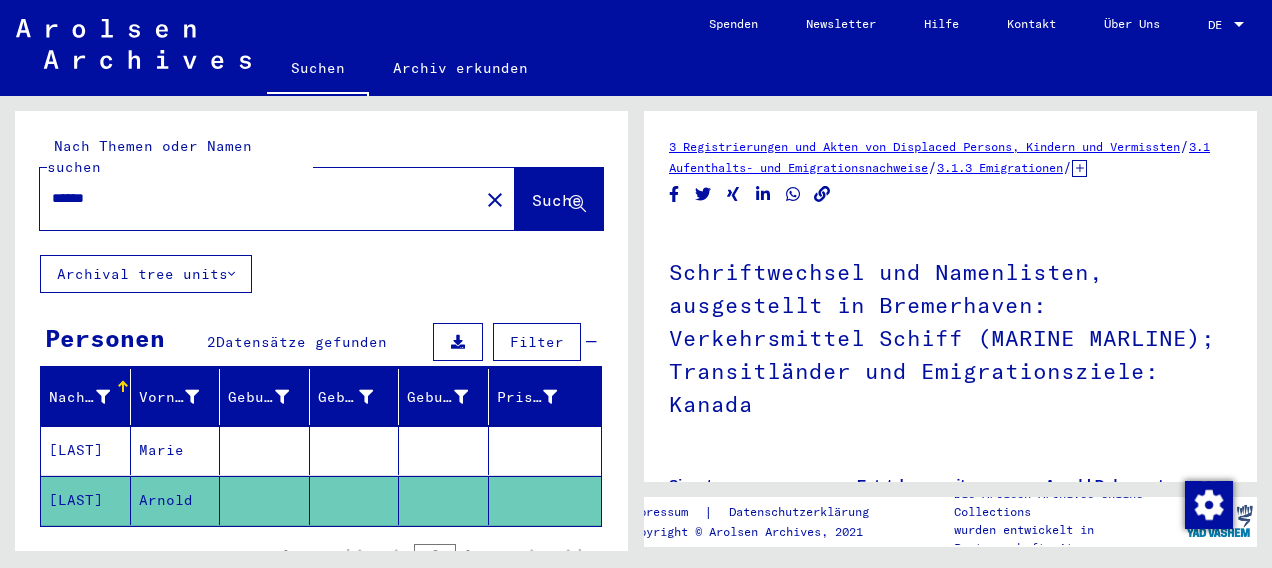 scroll, scrollTop: 0, scrollLeft: 0, axis: both 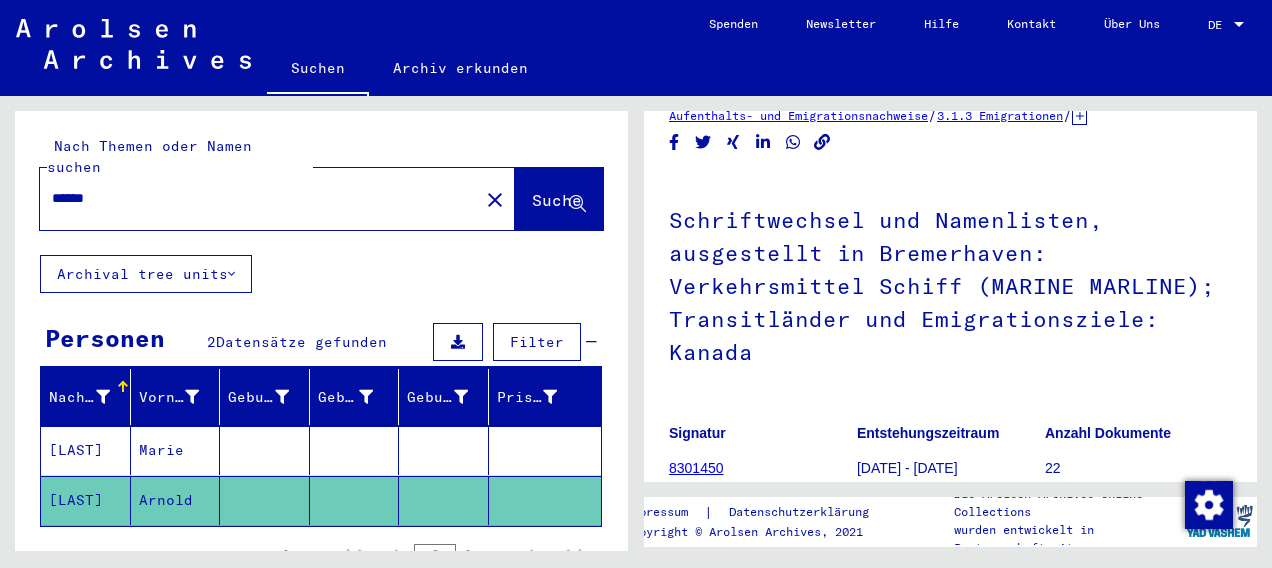click on "DE" at bounding box center [1219, 25] 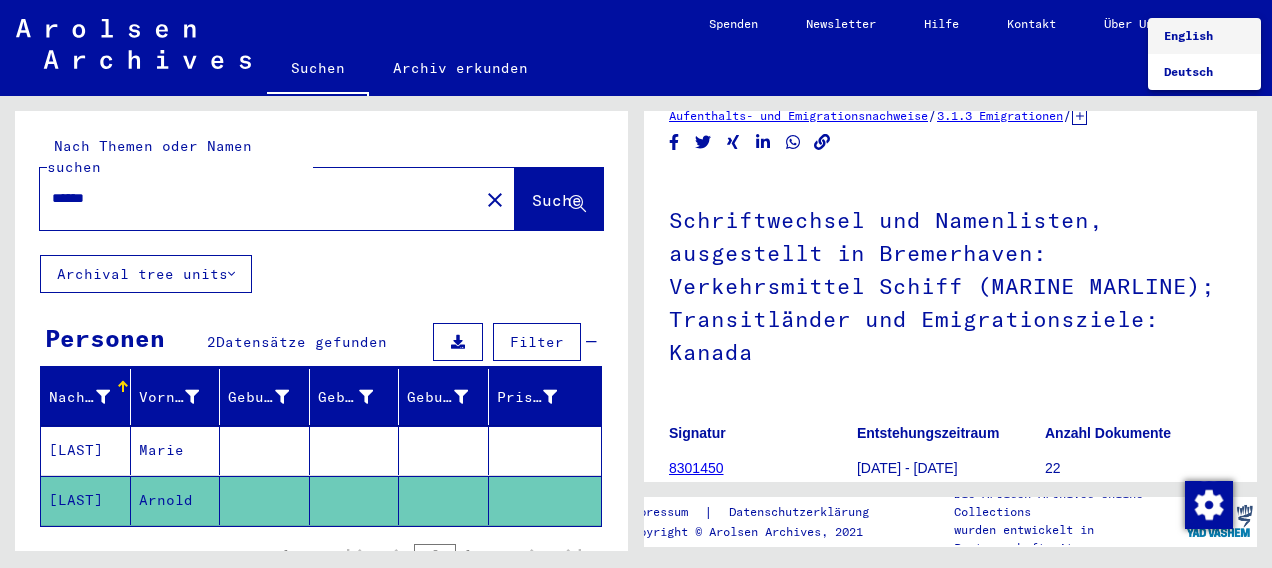 click on "English" at bounding box center (1188, 35) 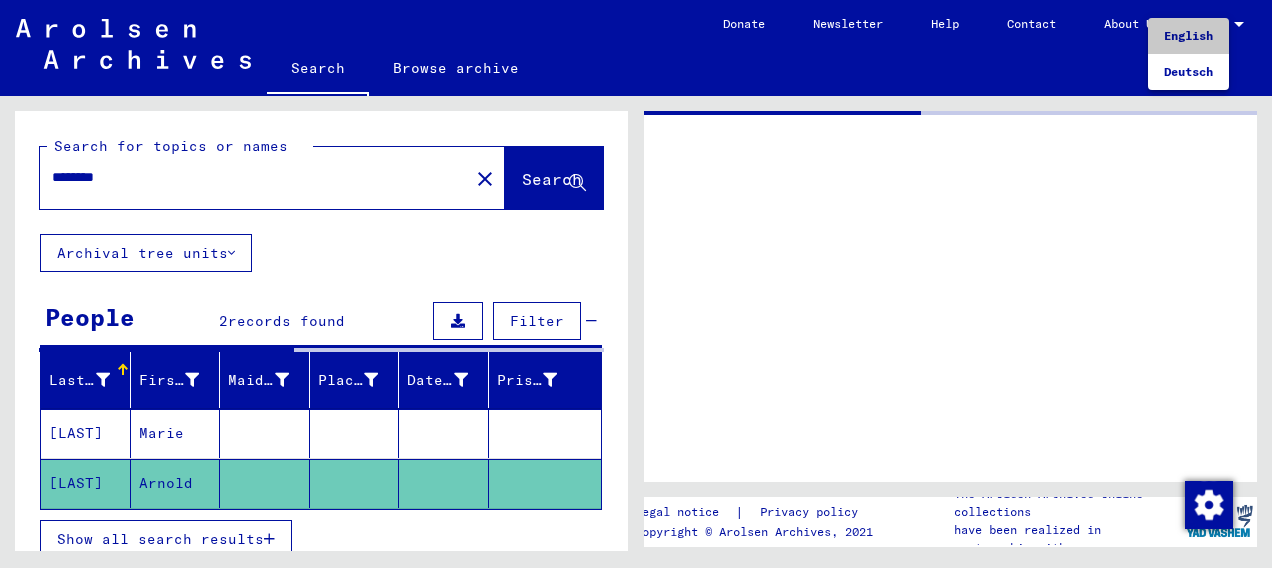 scroll, scrollTop: 0, scrollLeft: 0, axis: both 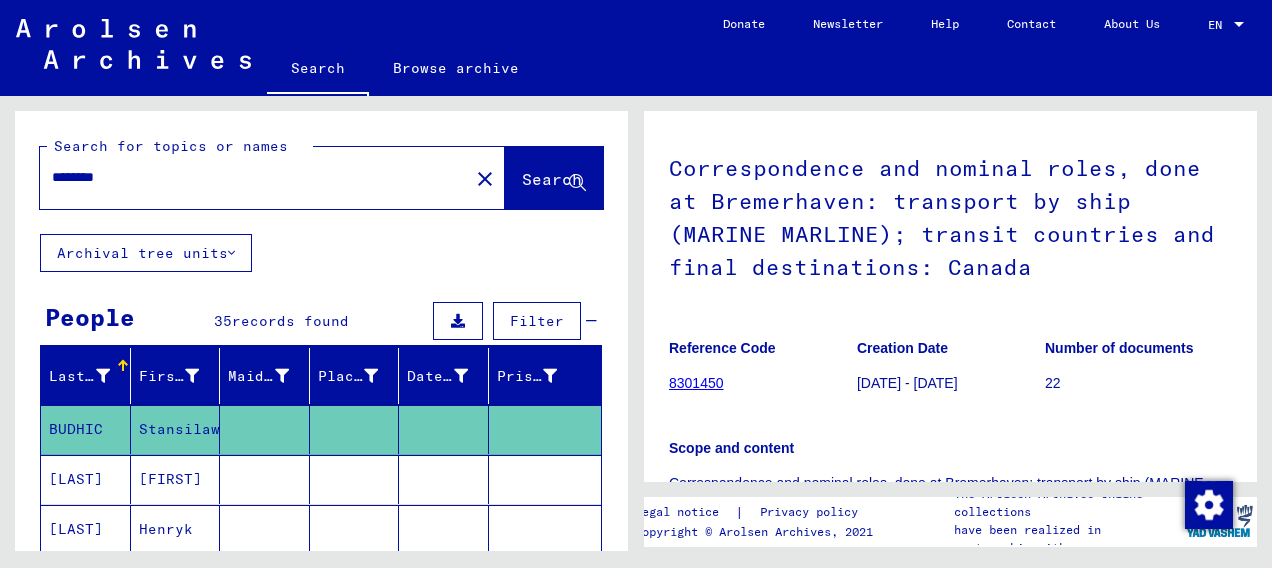 drag, startPoint x: 338, startPoint y: 181, endPoint x: -4, endPoint y: 191, distance: 342.14618 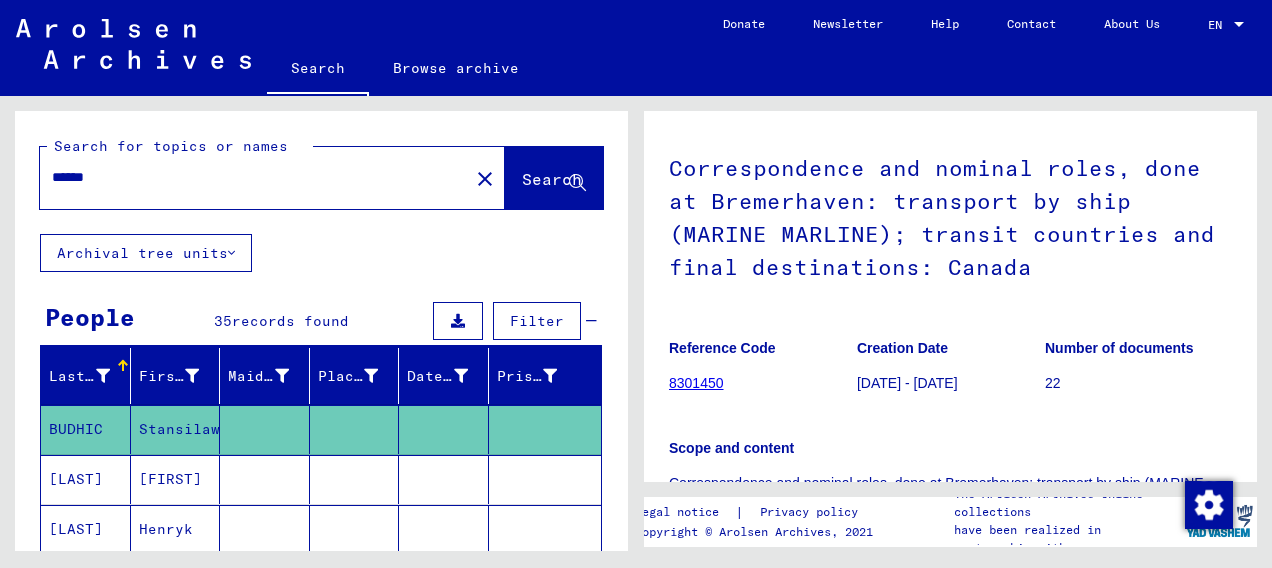 type on "******" 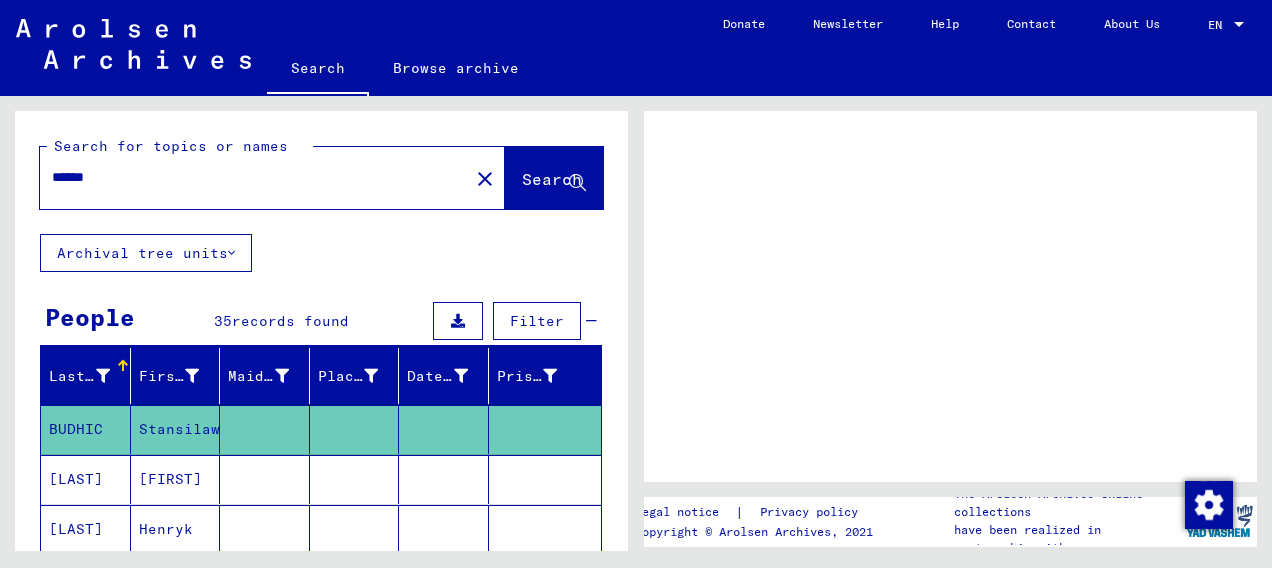 scroll, scrollTop: 0, scrollLeft: 0, axis: both 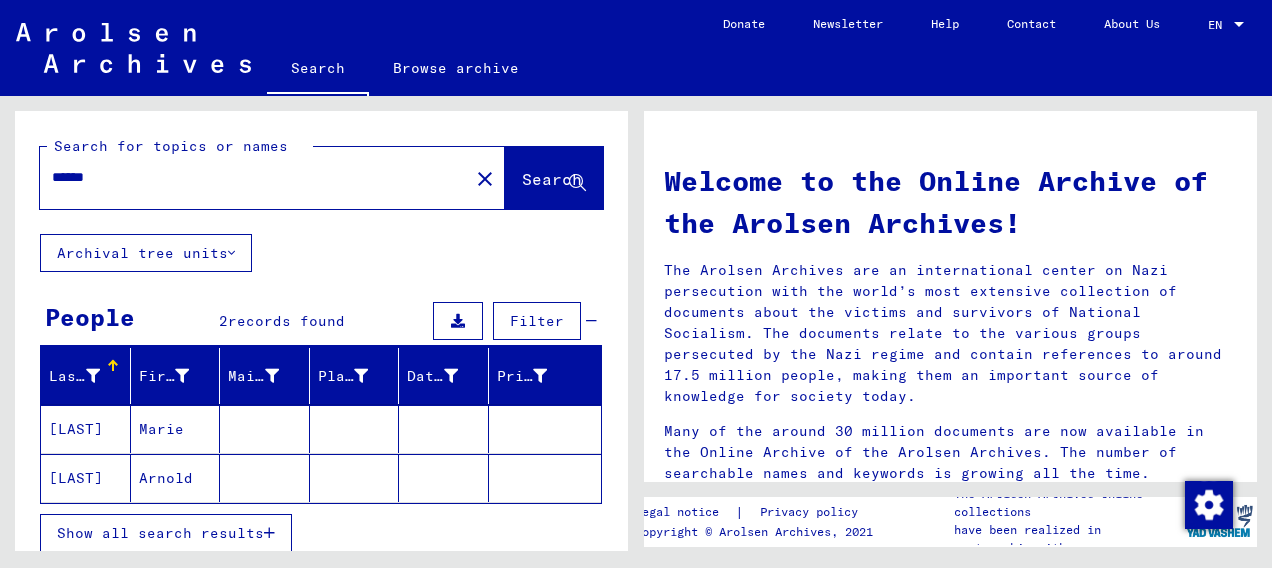 click on "[LAST]" at bounding box center [86, 478] 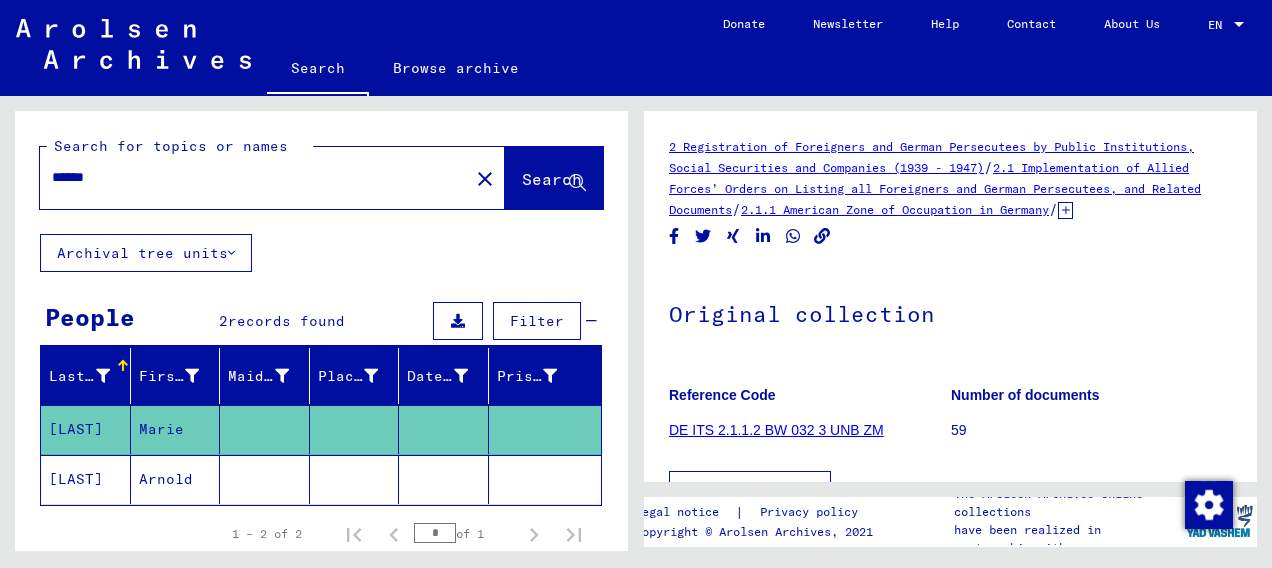 scroll, scrollTop: 0, scrollLeft: 0, axis: both 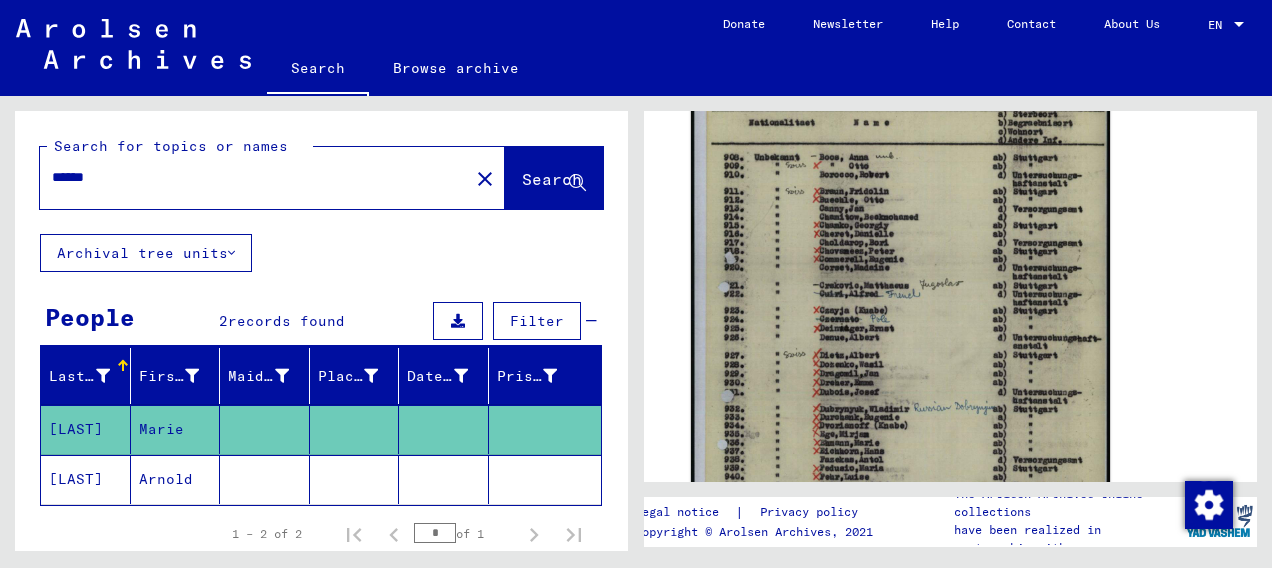 click 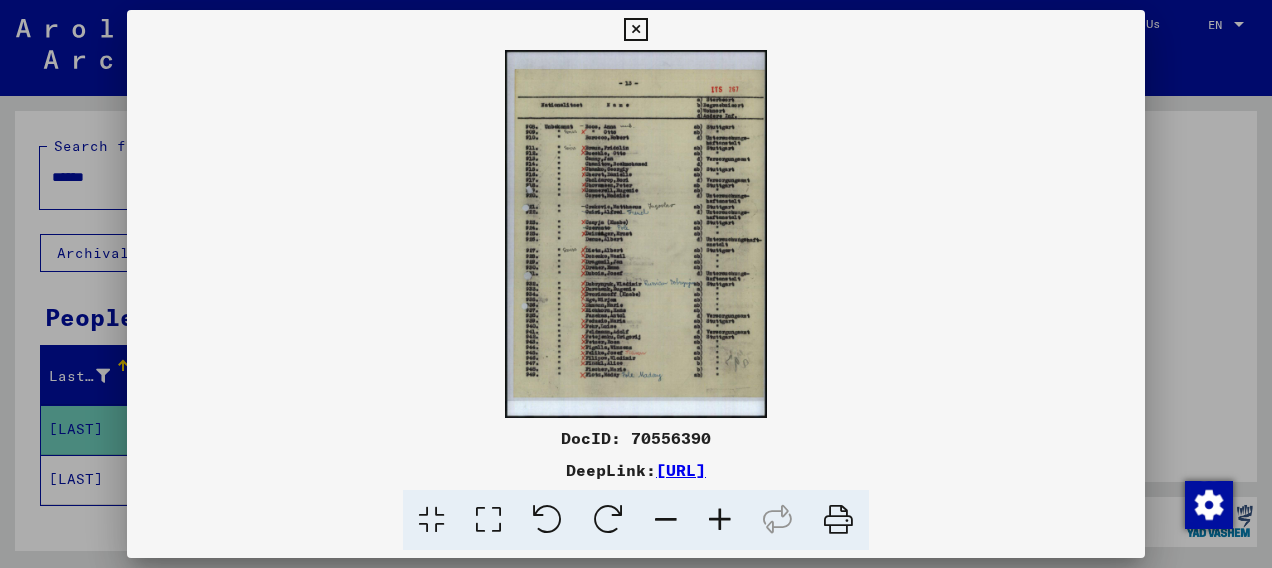 click at bounding box center [720, 520] 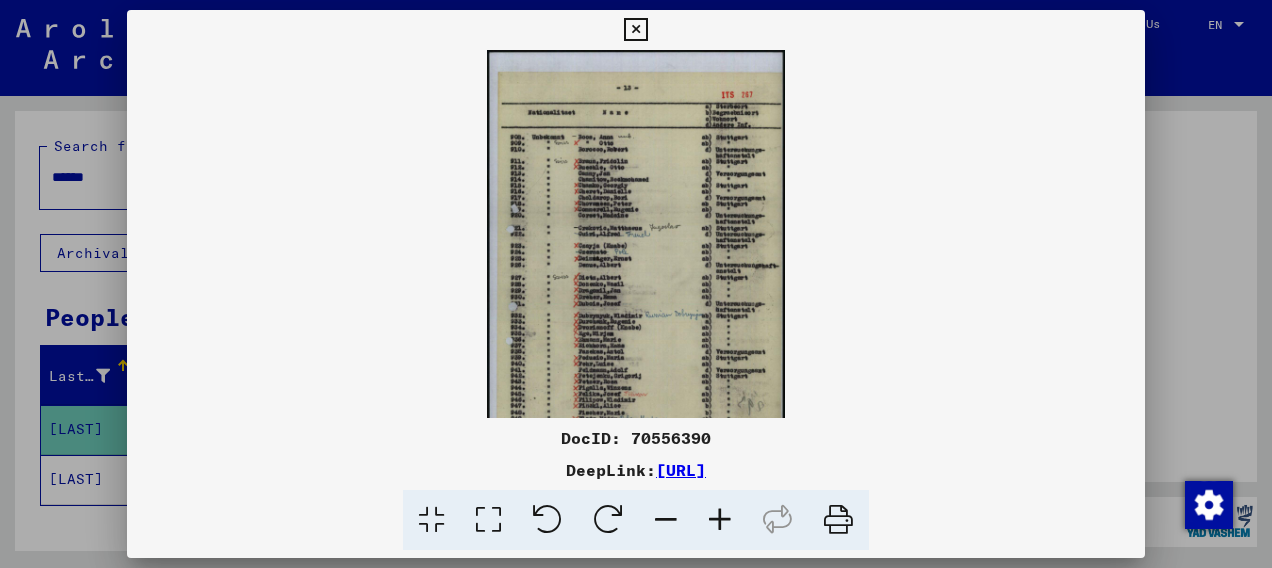 click at bounding box center [720, 520] 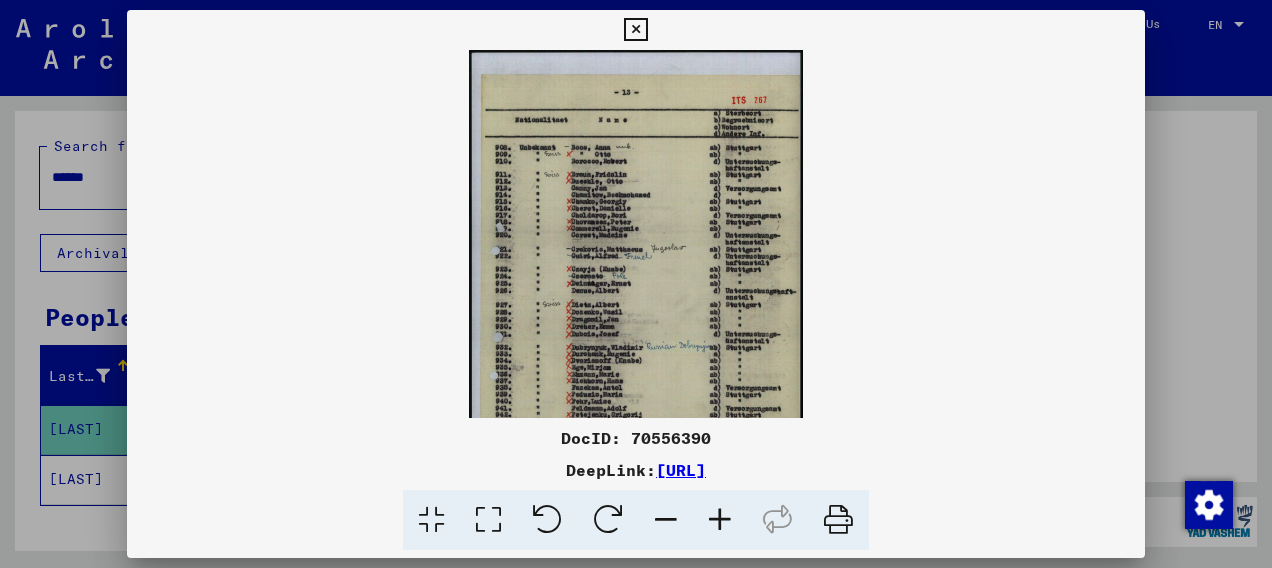 click at bounding box center (720, 520) 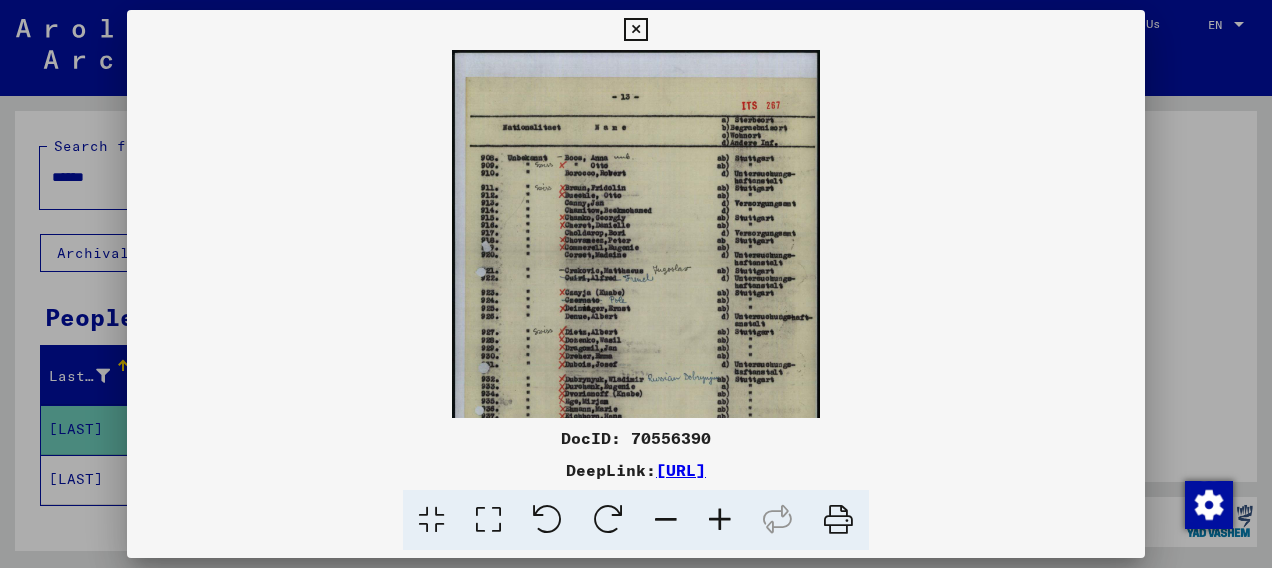 click at bounding box center (720, 520) 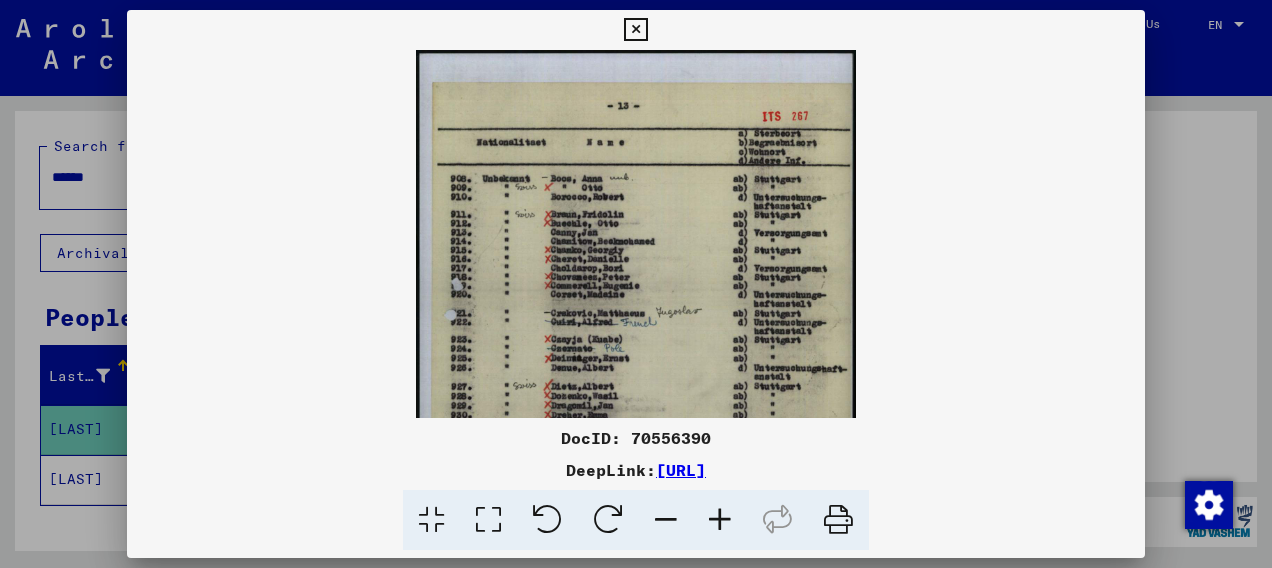 click at bounding box center [720, 520] 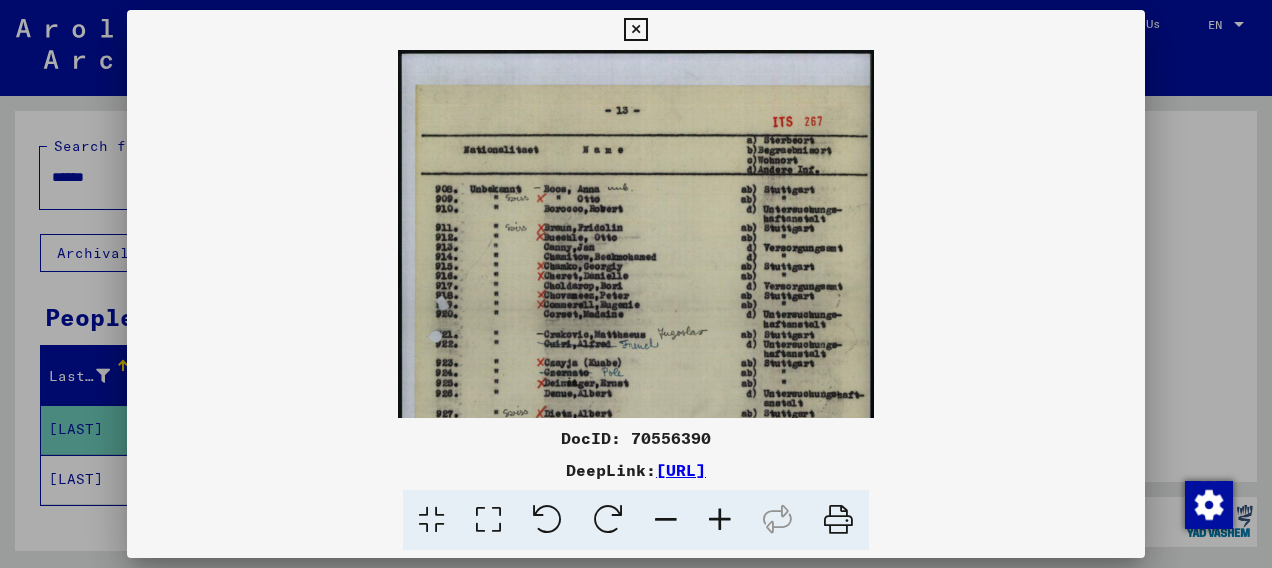 click at bounding box center [720, 520] 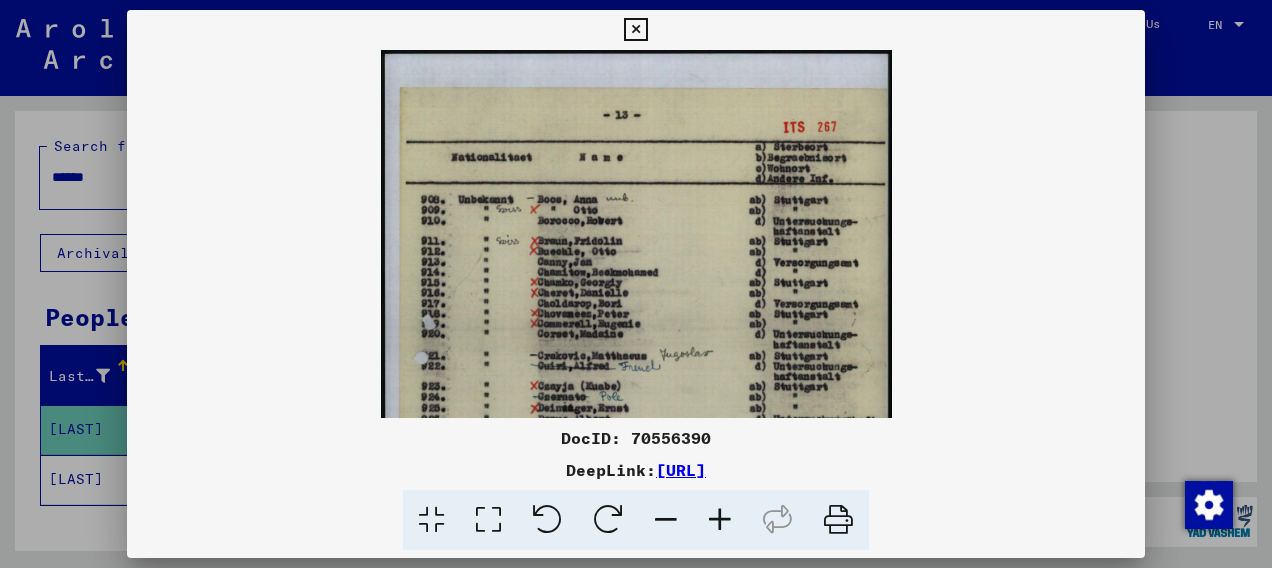 click at bounding box center [720, 520] 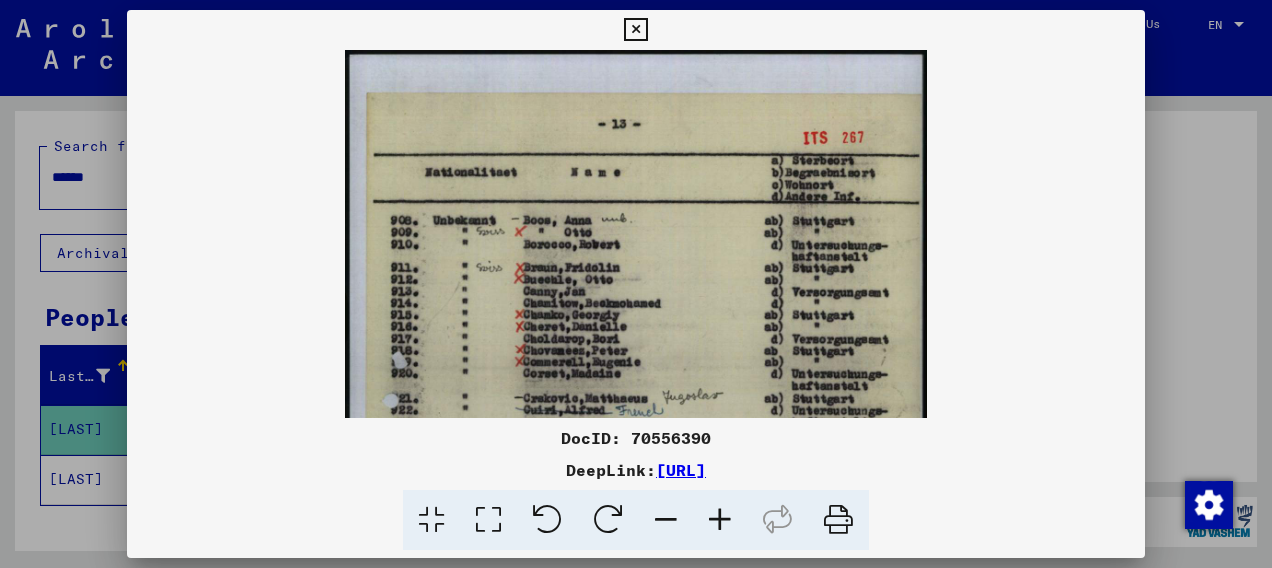 click at bounding box center (720, 520) 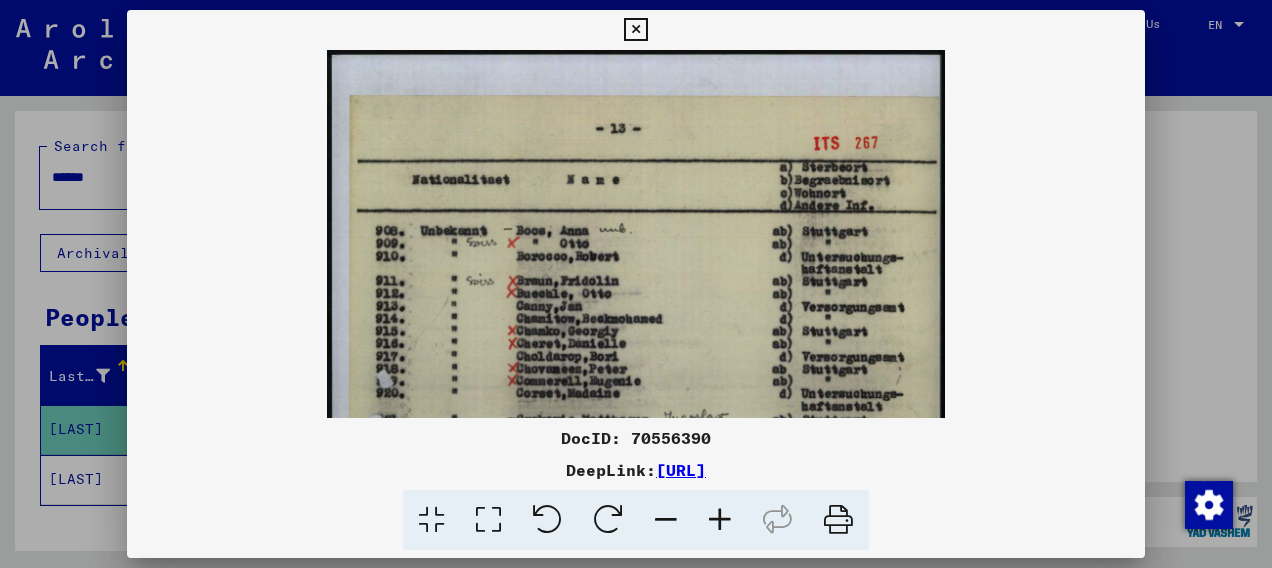 click at bounding box center [720, 520] 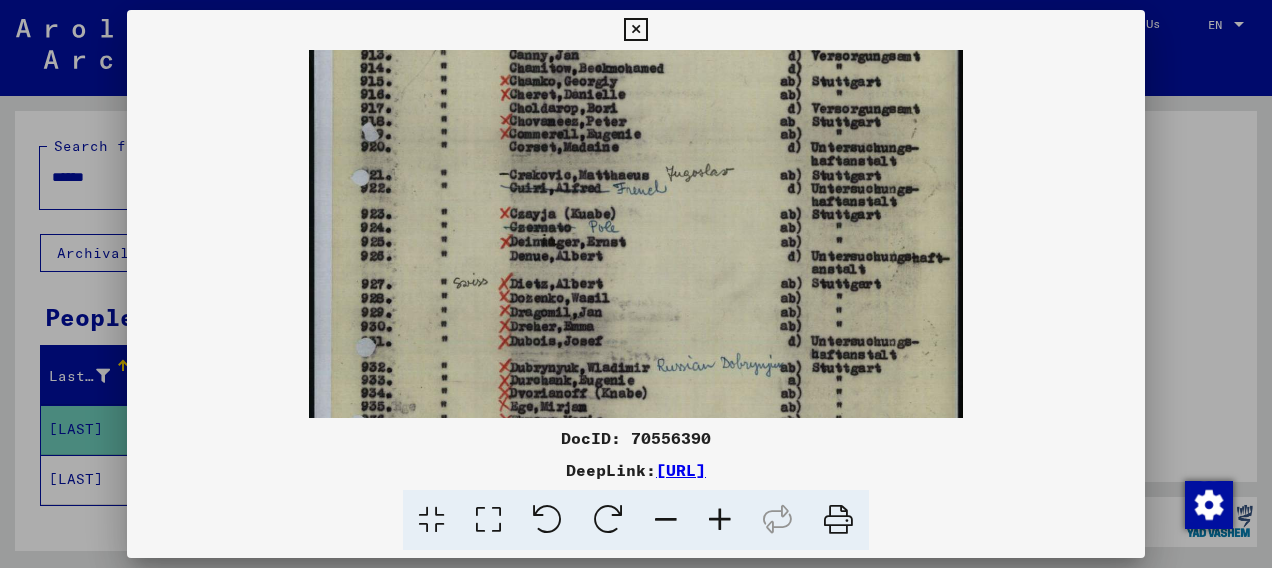 scroll, scrollTop: 278, scrollLeft: 0, axis: vertical 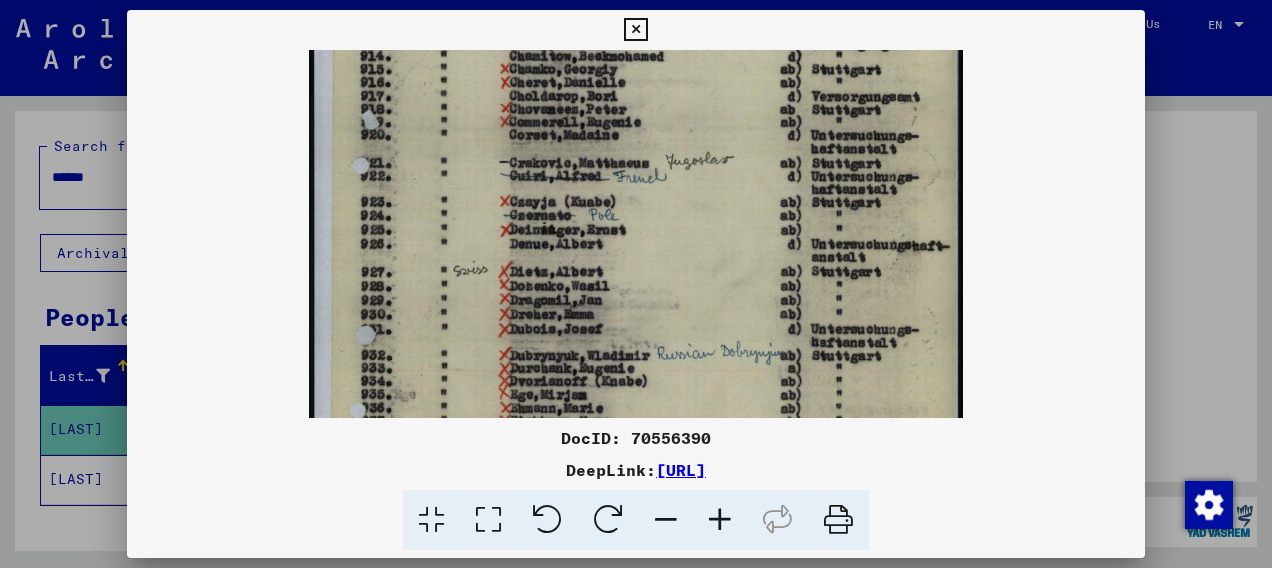 drag, startPoint x: 637, startPoint y: 322, endPoint x: 587, endPoint y: 46, distance: 280.49243 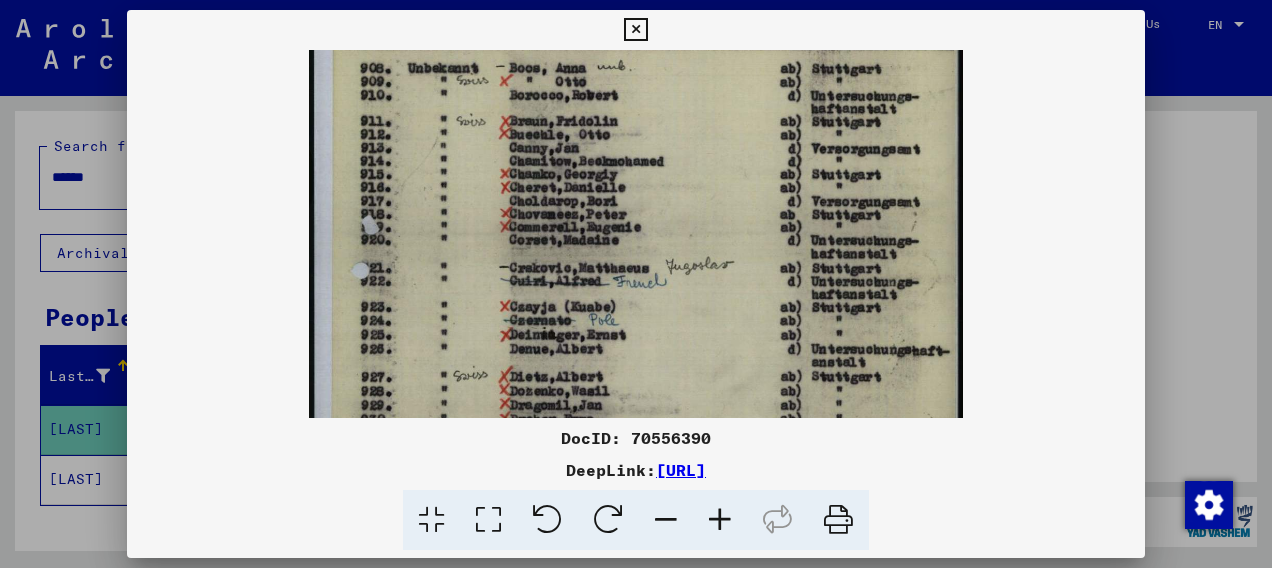 scroll, scrollTop: 89, scrollLeft: 0, axis: vertical 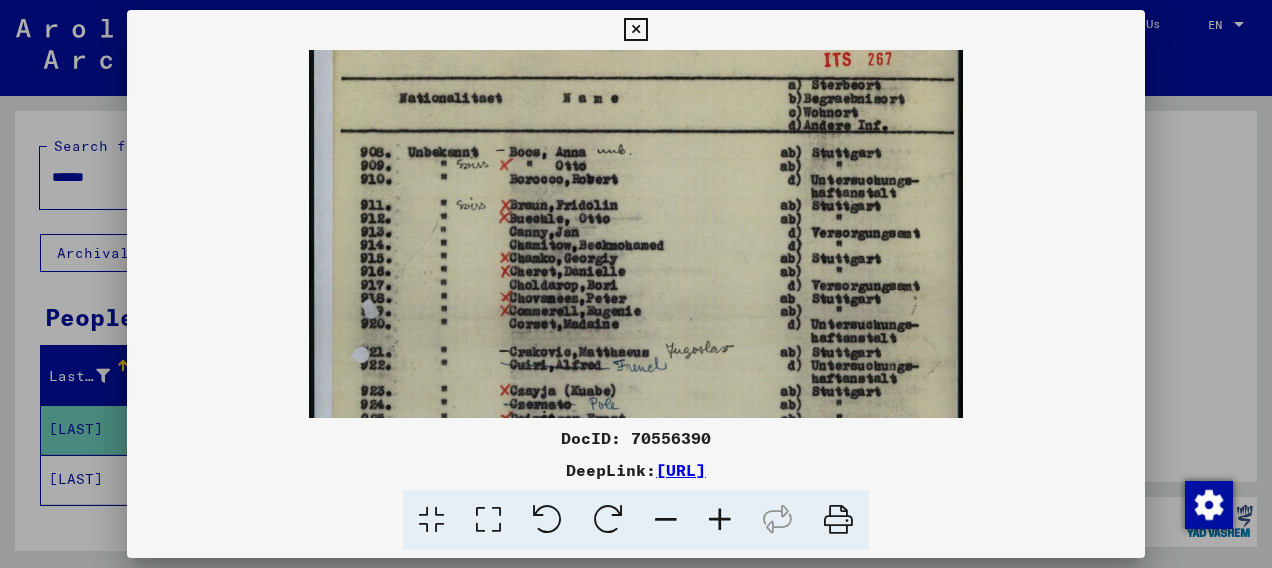 drag, startPoint x: 696, startPoint y: 386, endPoint x: 717, endPoint y: 578, distance: 193.14502 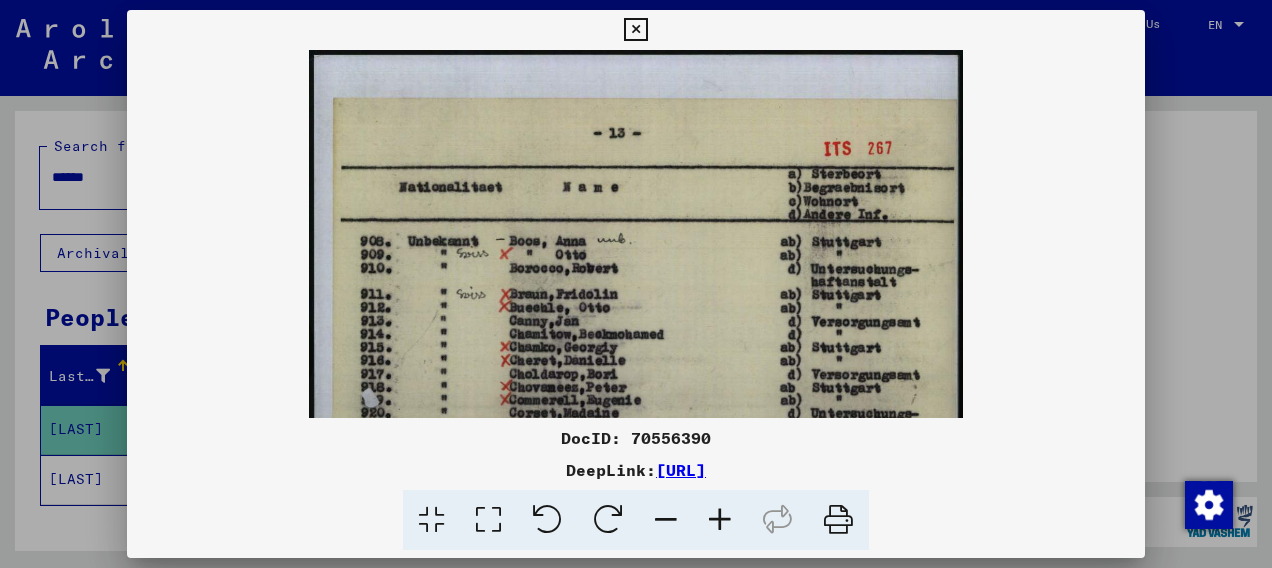 drag, startPoint x: 680, startPoint y: 330, endPoint x: 684, endPoint y: 461, distance: 131.06105 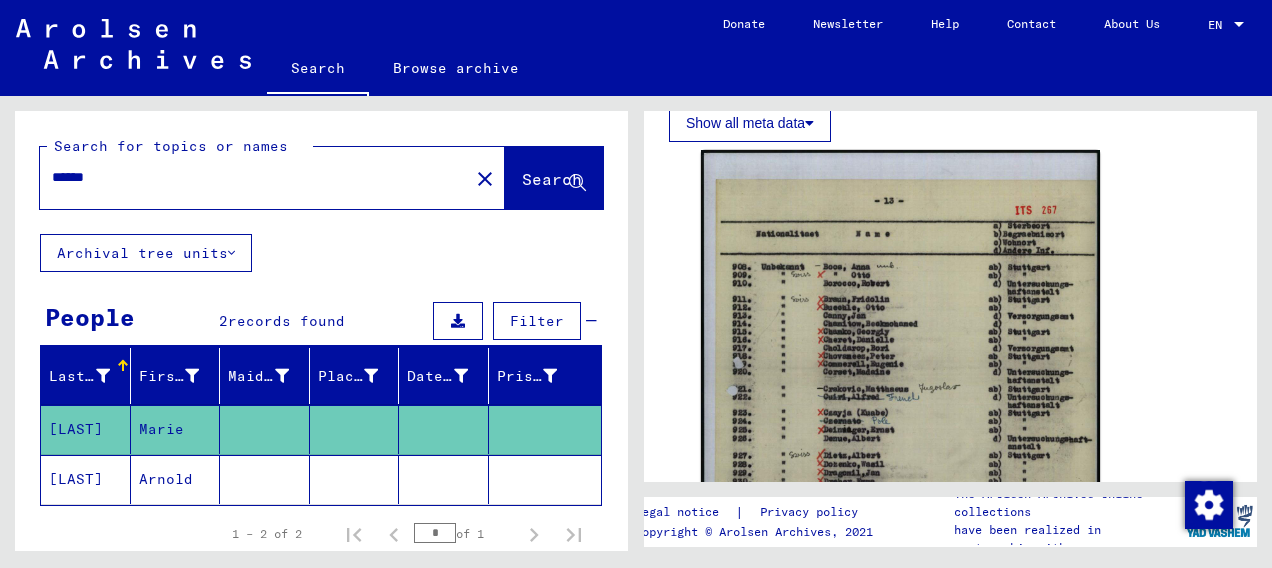 scroll, scrollTop: 363, scrollLeft: 0, axis: vertical 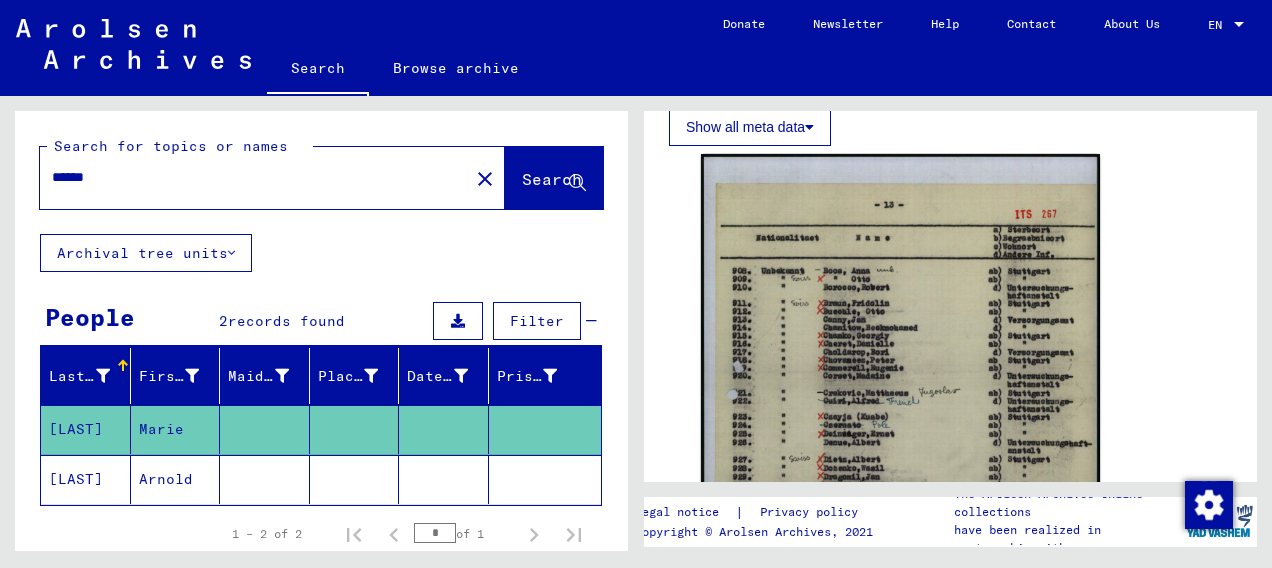 click on "Show all meta data" 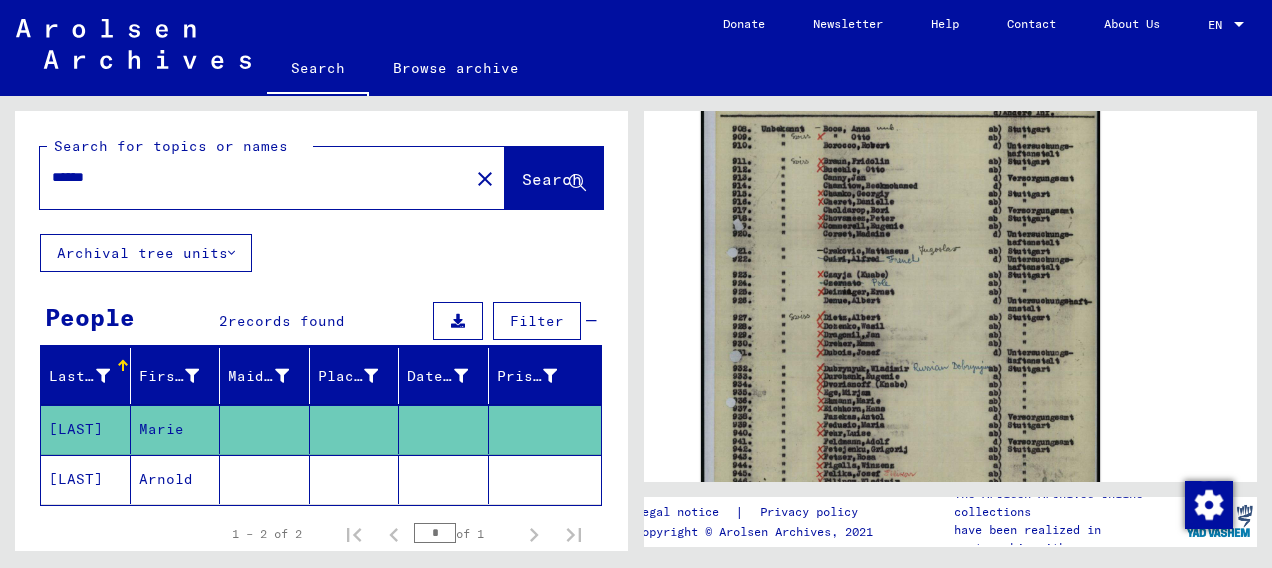 scroll, scrollTop: 648, scrollLeft: 0, axis: vertical 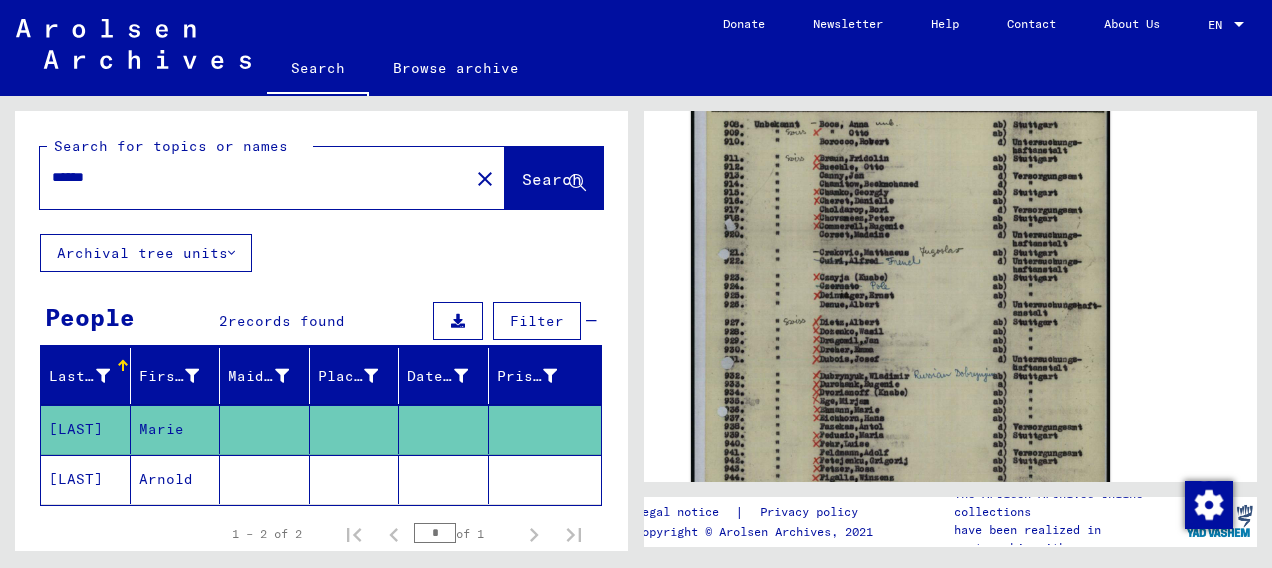 click 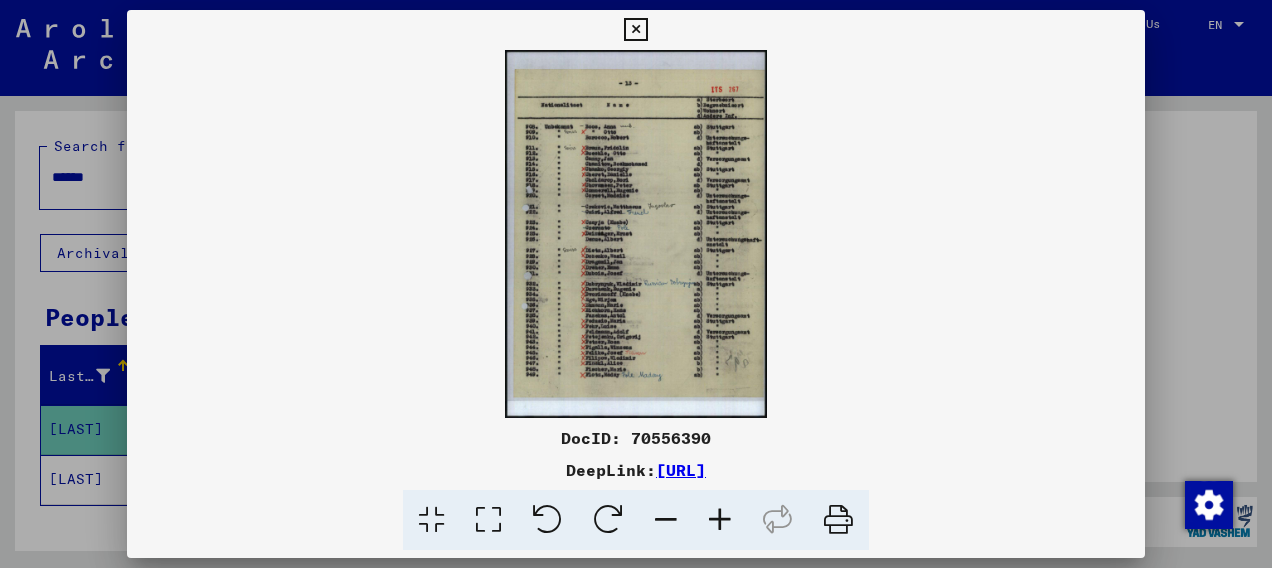 click at bounding box center [636, 234] 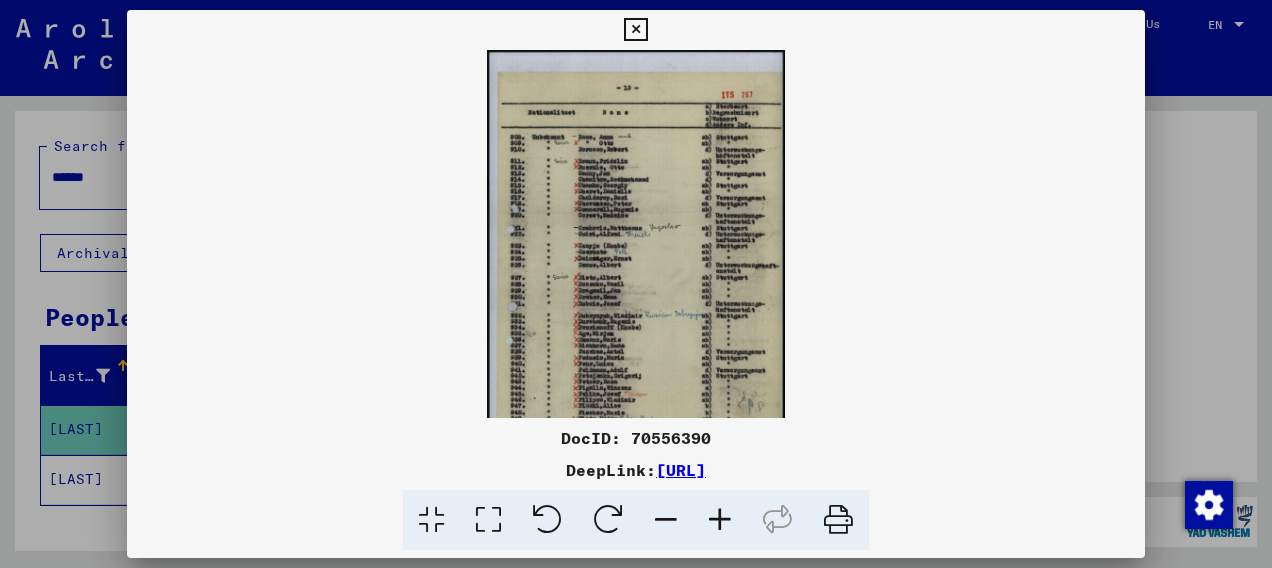 click at bounding box center [720, 520] 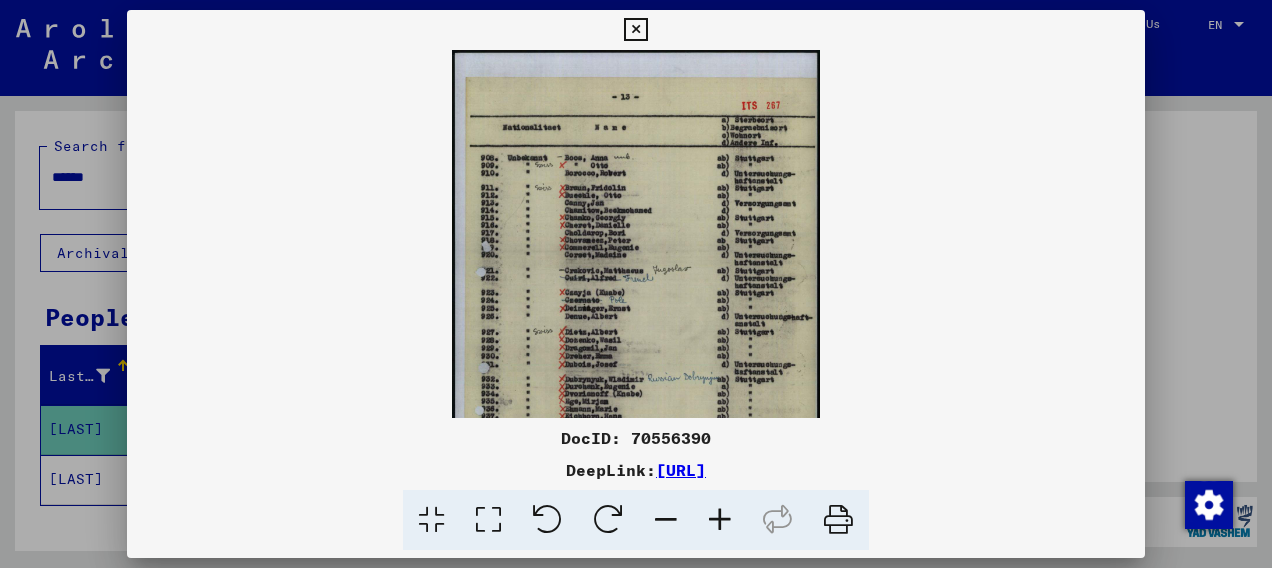 click at bounding box center (720, 520) 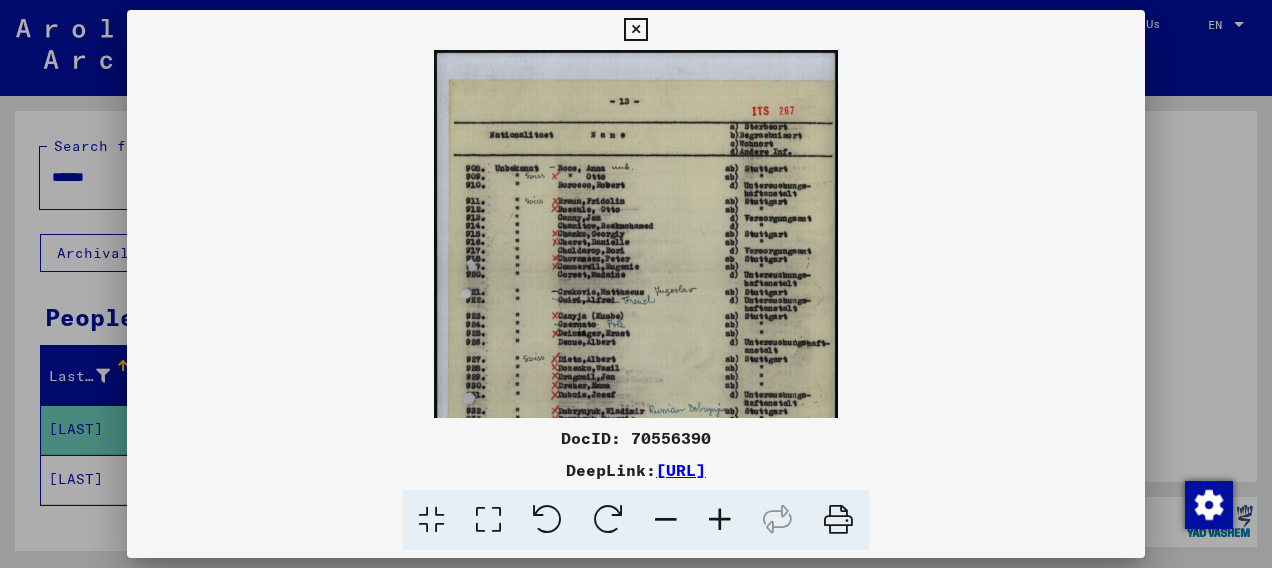 click at bounding box center (720, 520) 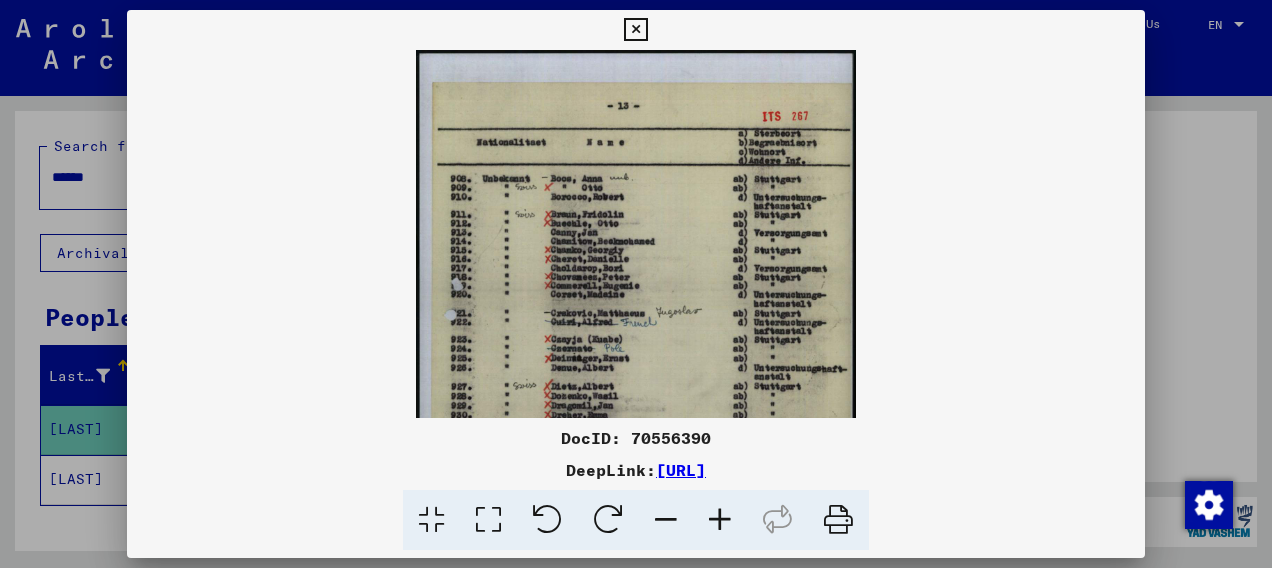 click at bounding box center [720, 520] 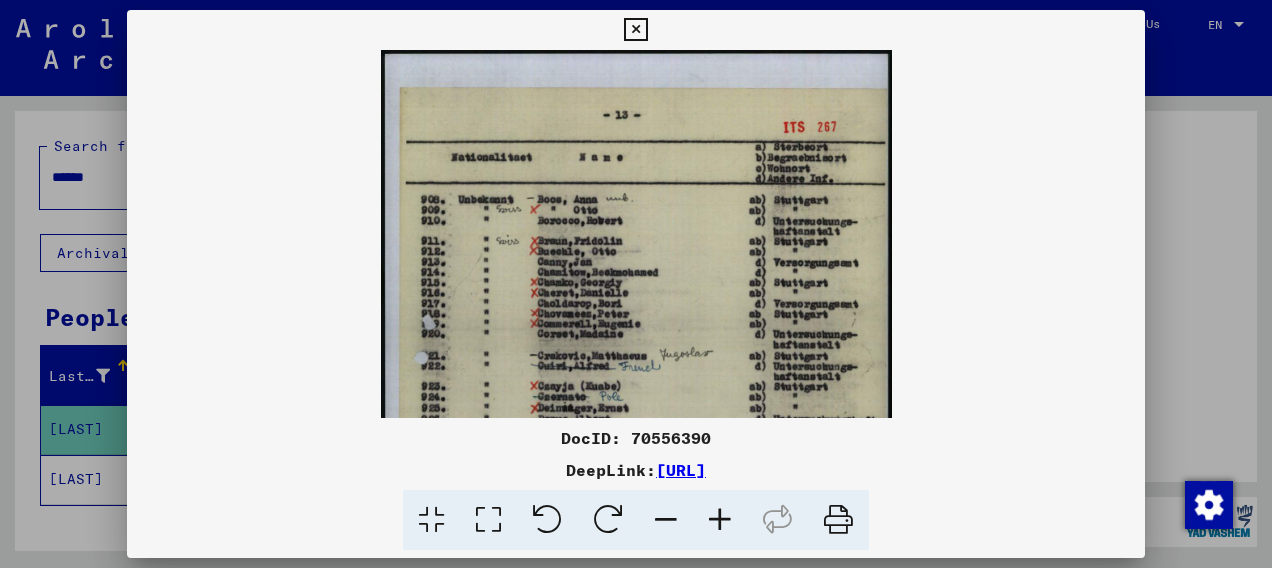 click at bounding box center (720, 520) 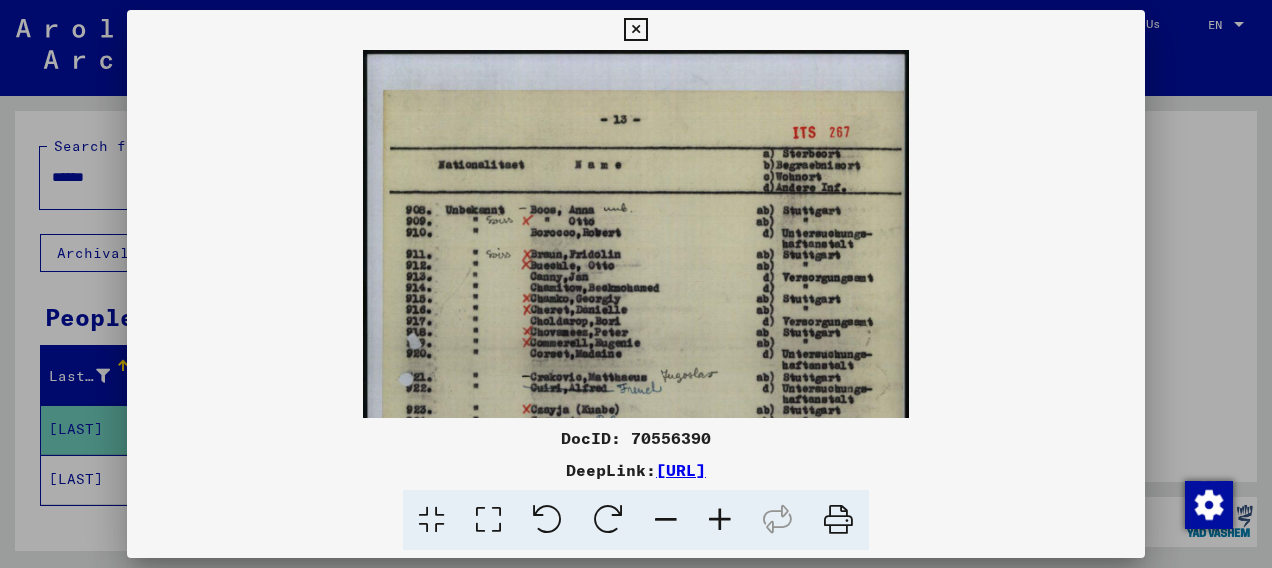 click at bounding box center (720, 520) 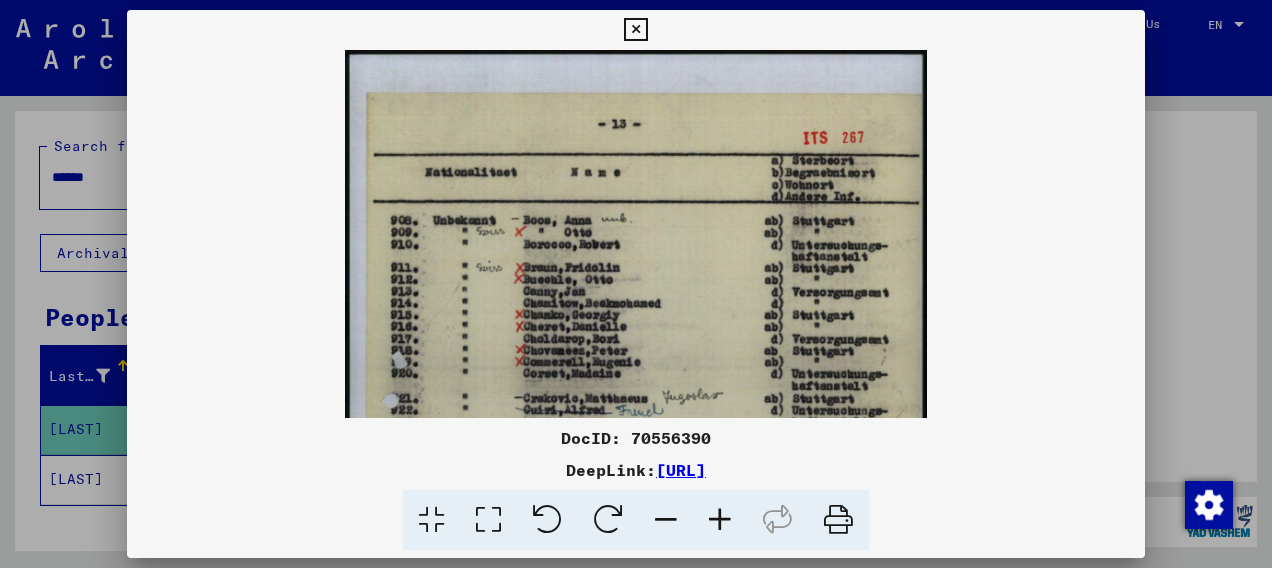 drag, startPoint x: 1249, startPoint y: 262, endPoint x: 1258, endPoint y: 294, distance: 33.24154 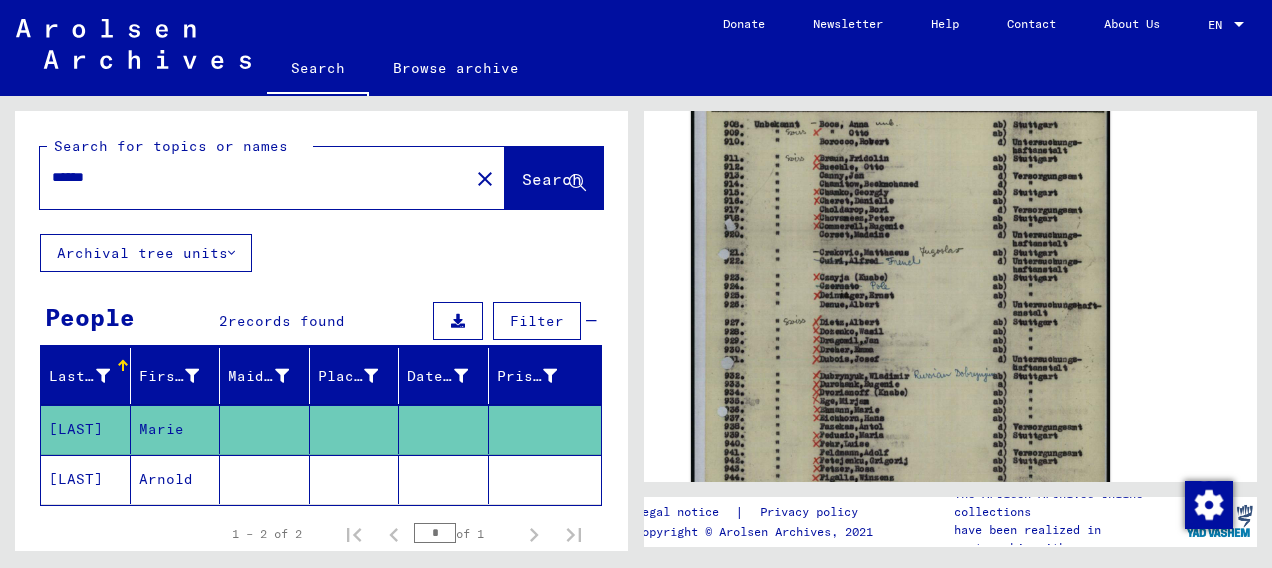 click 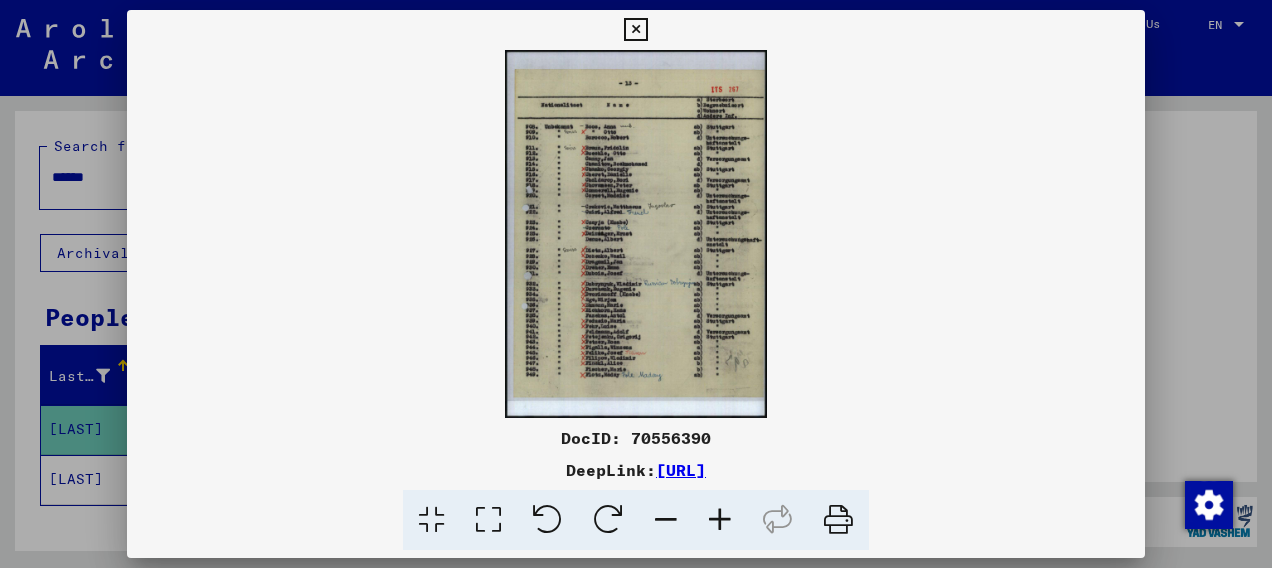 click at bounding box center [636, 234] 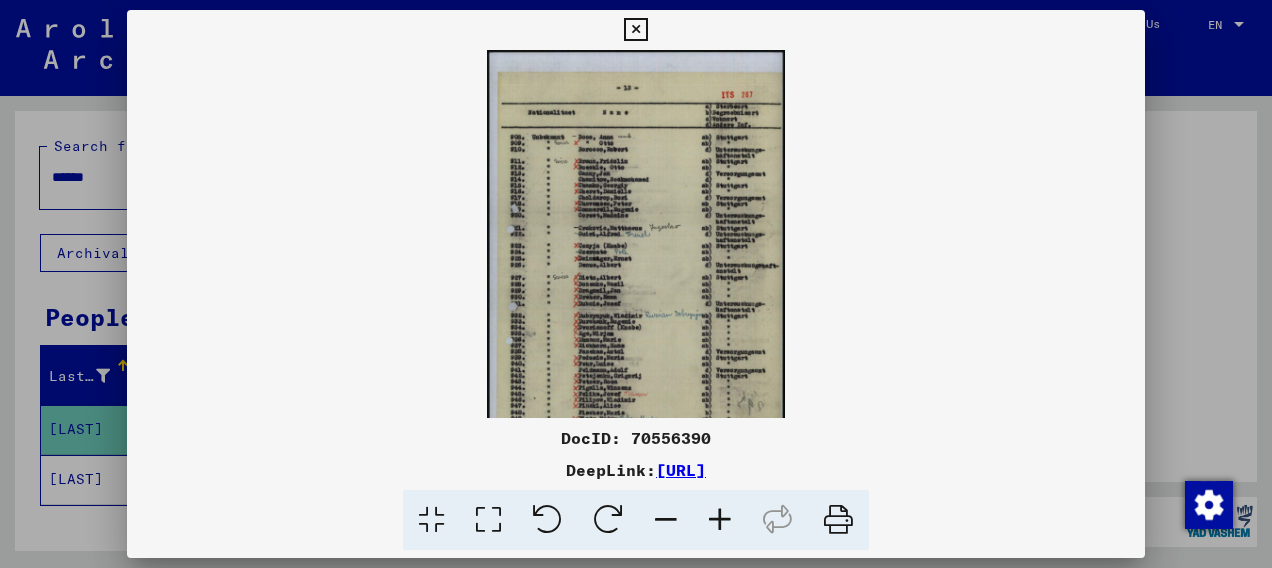 scroll, scrollTop: 50, scrollLeft: 0, axis: vertical 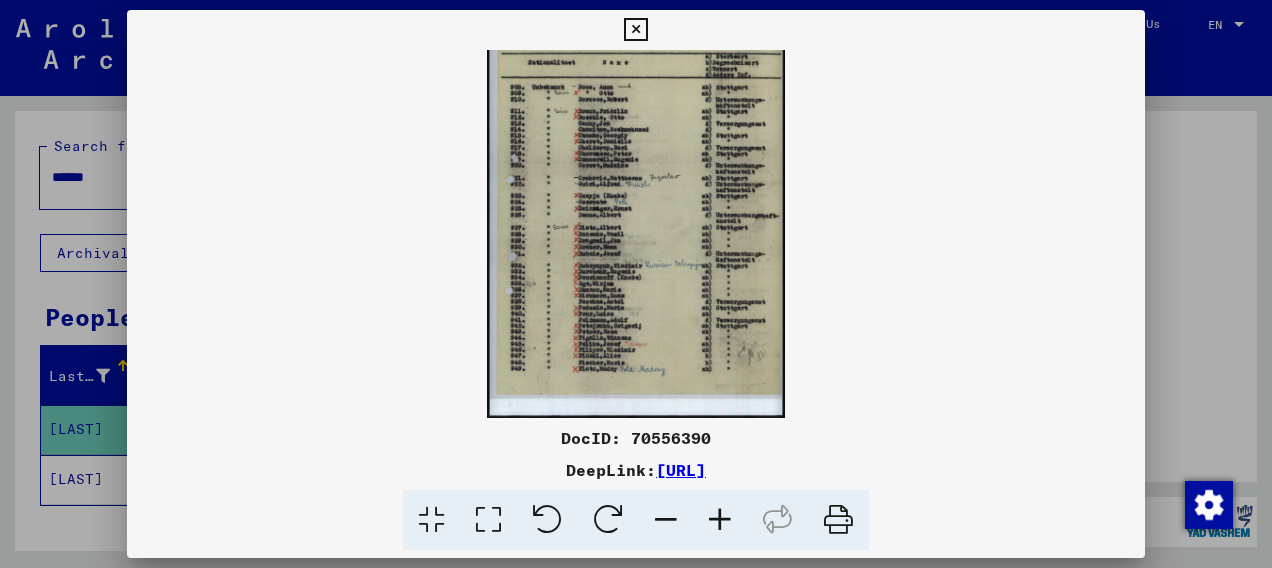 drag, startPoint x: 610, startPoint y: 226, endPoint x: 599, endPoint y: 90, distance: 136.44412 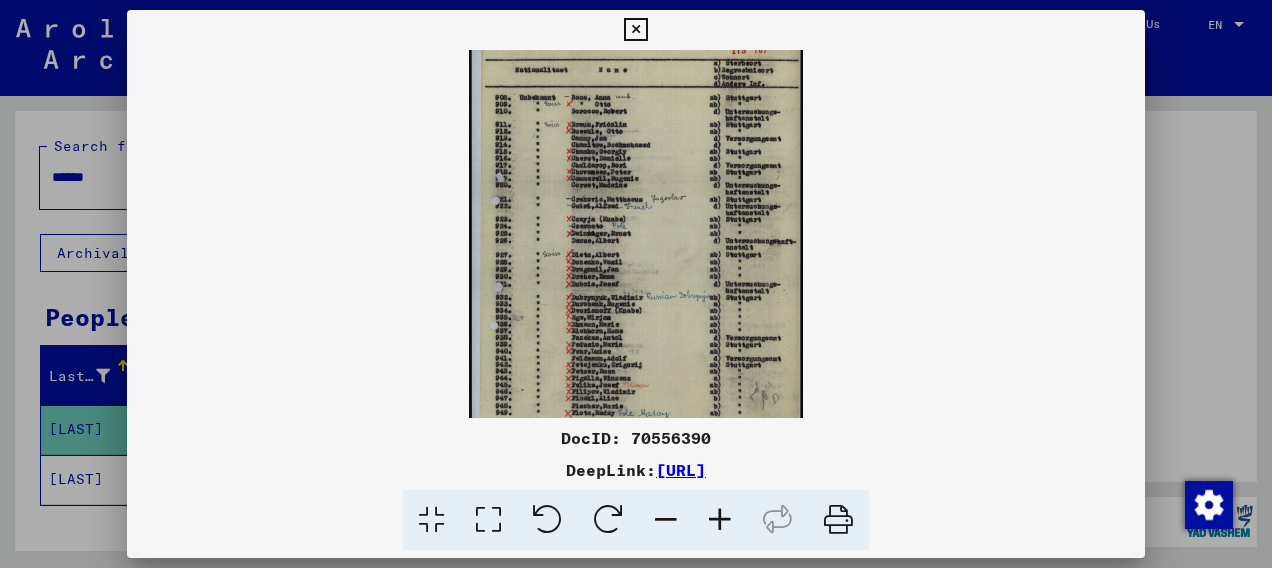 click at bounding box center (720, 520) 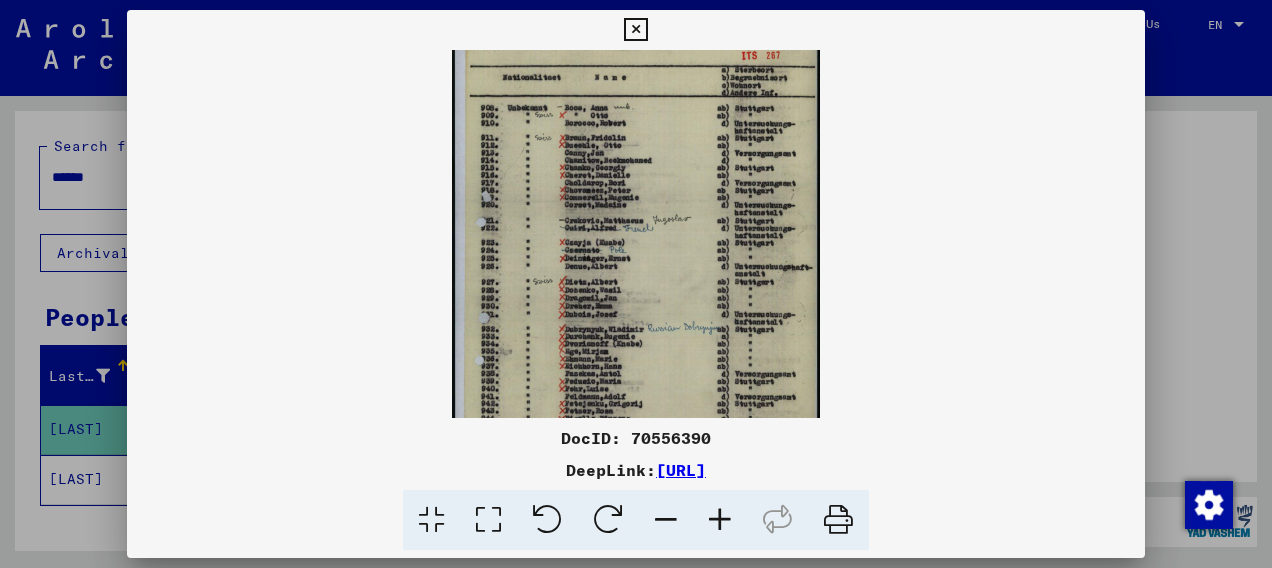 click at bounding box center [720, 520] 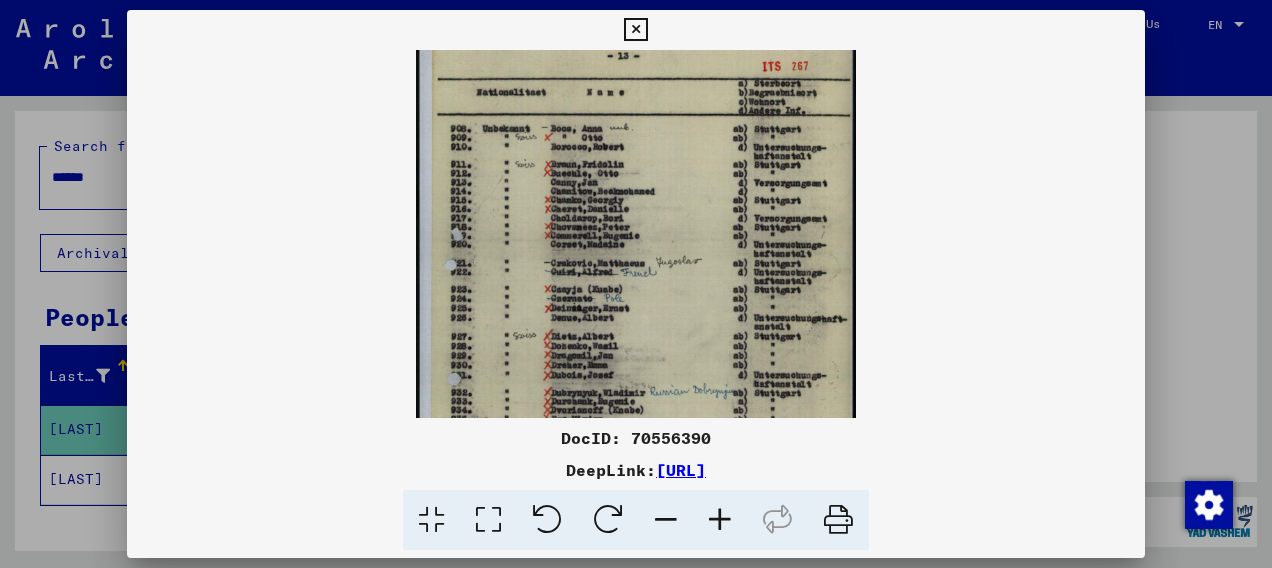 click at bounding box center (720, 520) 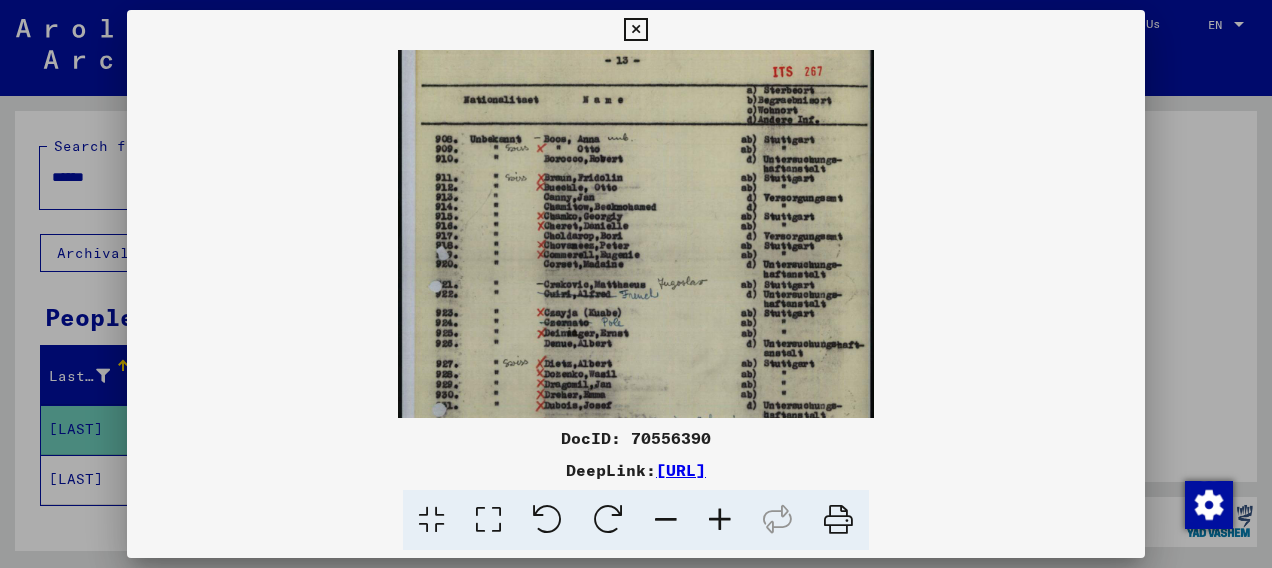 click at bounding box center [720, 520] 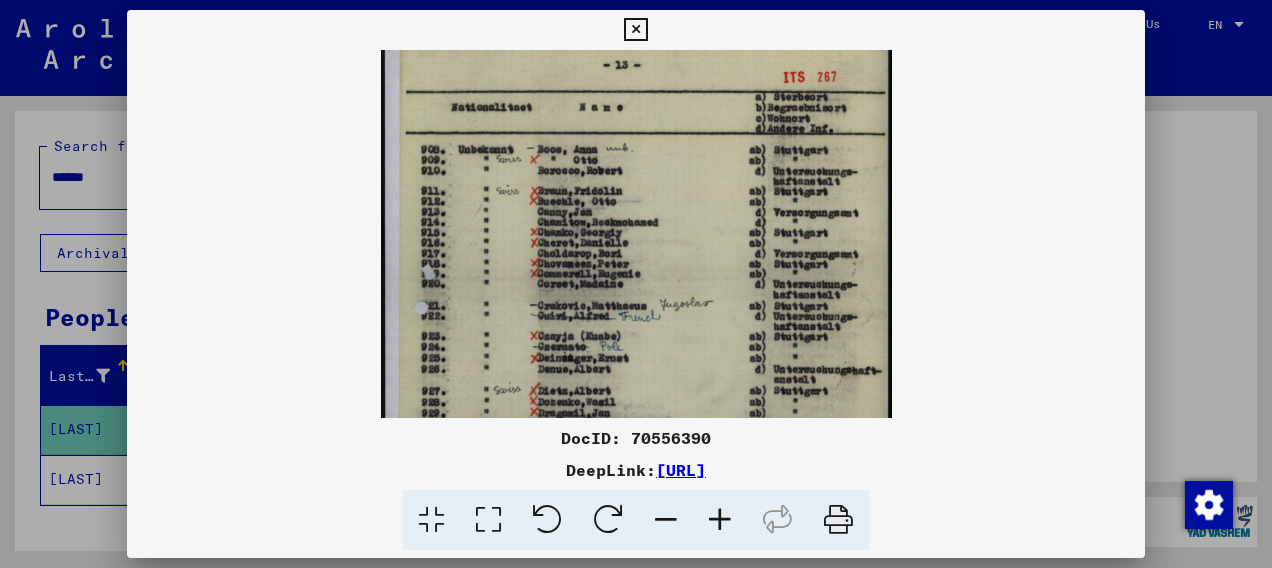 click at bounding box center (720, 520) 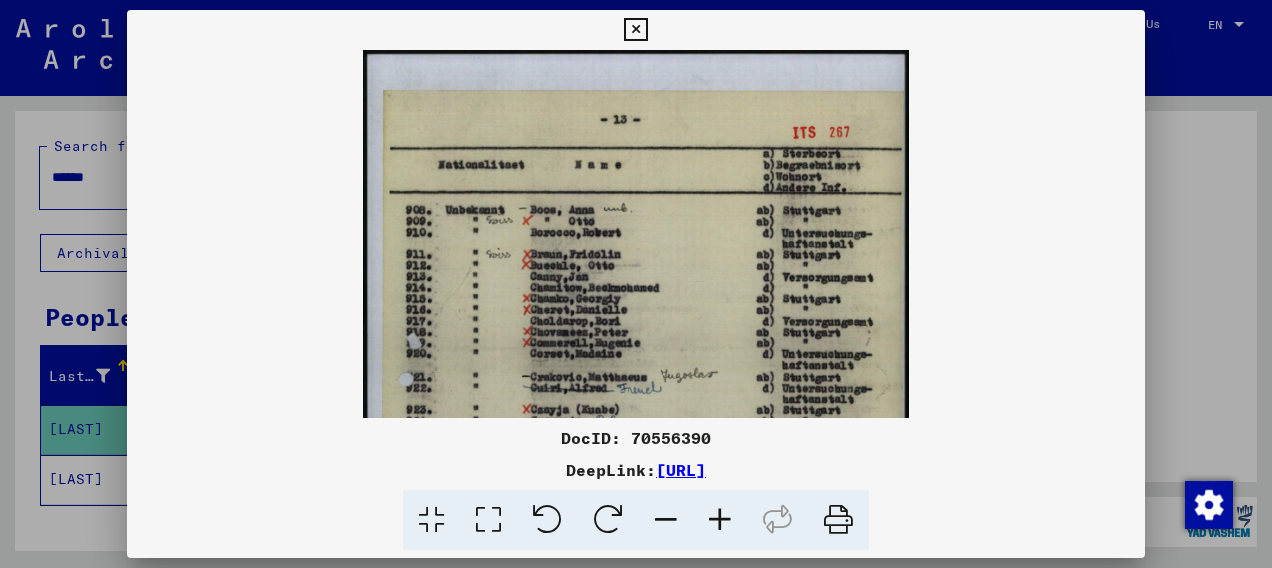 scroll, scrollTop: 8, scrollLeft: 0, axis: vertical 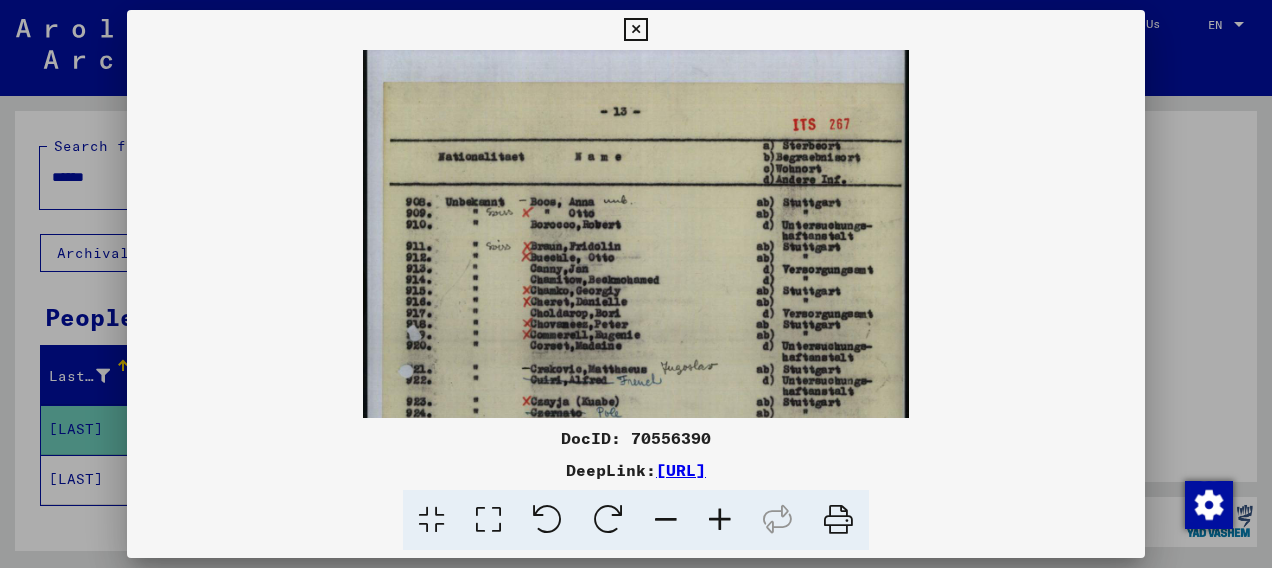 drag, startPoint x: 642, startPoint y: 314, endPoint x: 717, endPoint y: 387, distance: 104.66136 